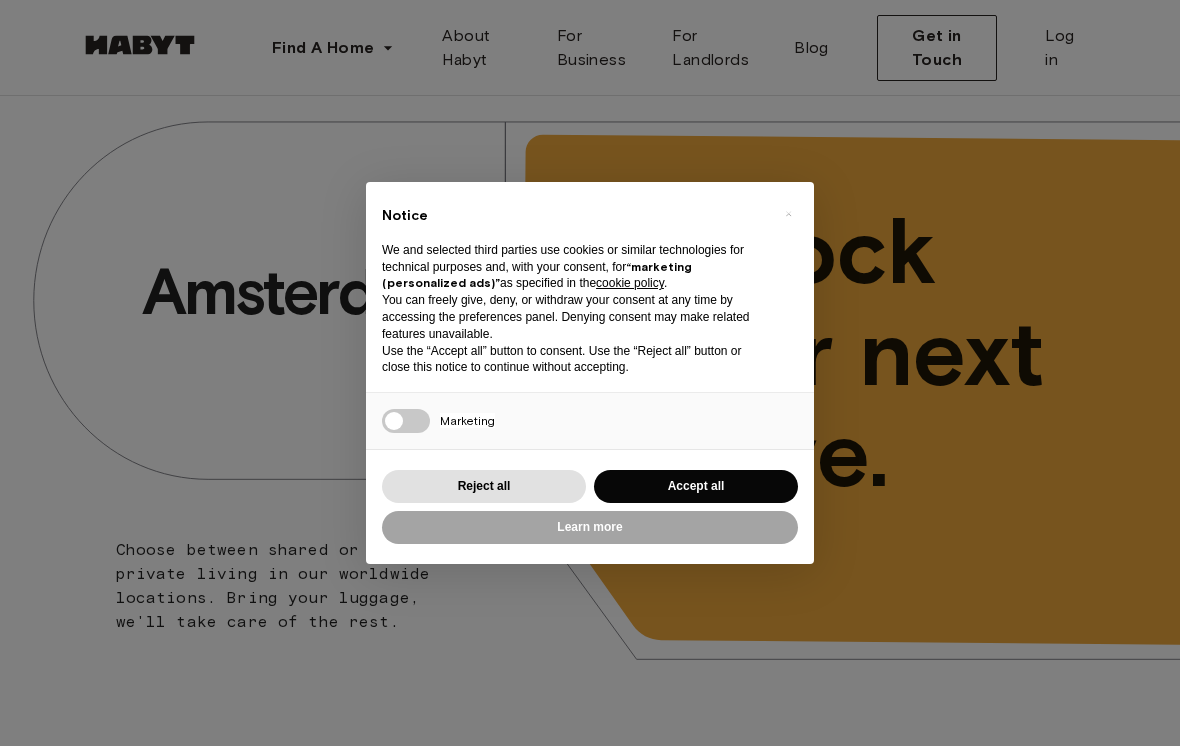 scroll, scrollTop: 0, scrollLeft: 0, axis: both 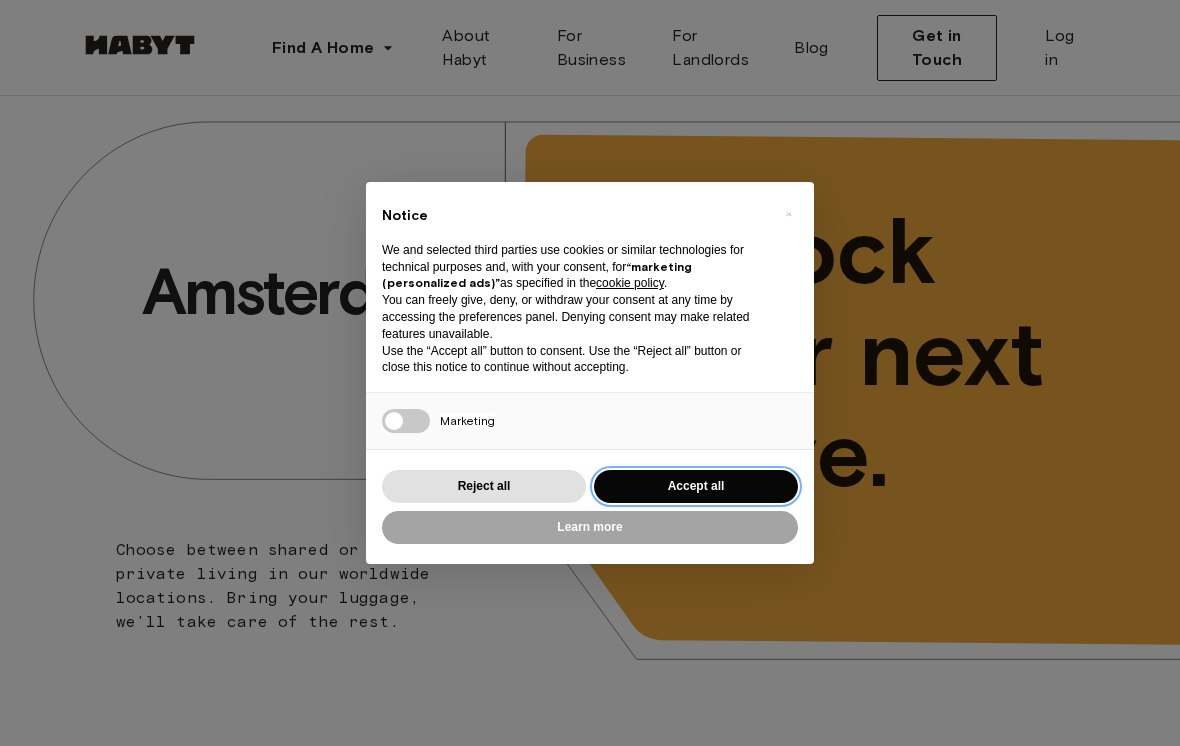 click on "Accept all" at bounding box center (696, 486) 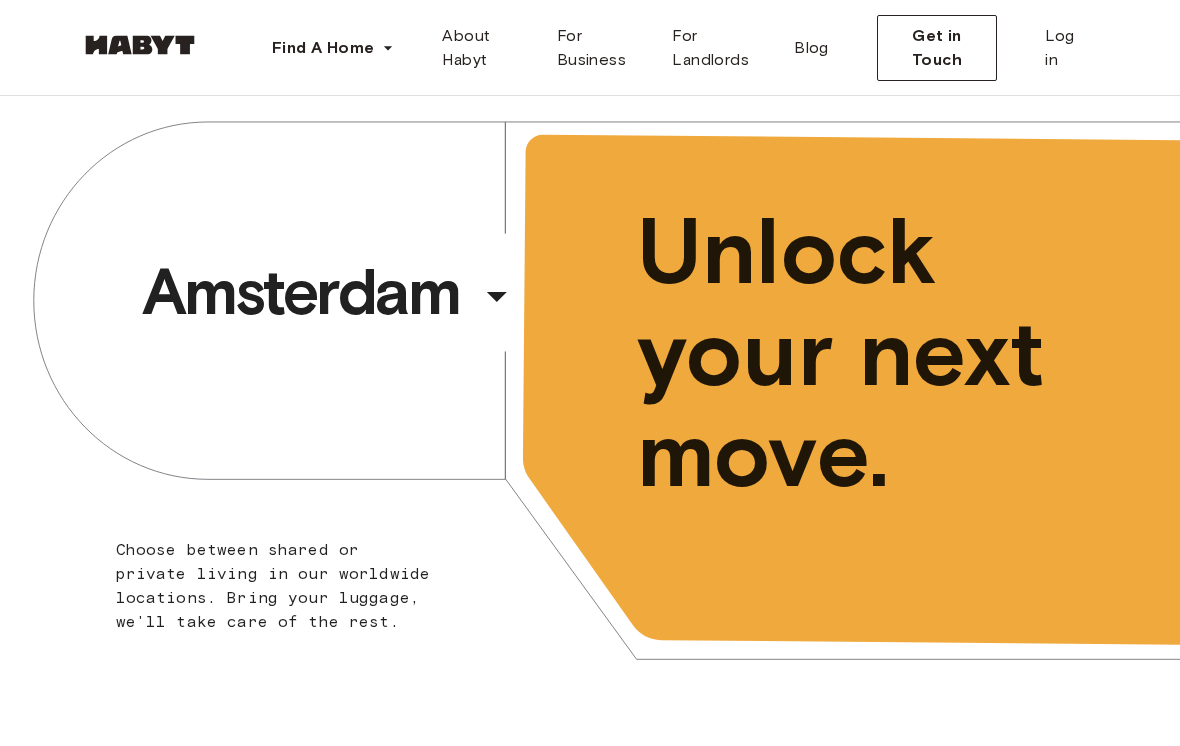 scroll, scrollTop: 0, scrollLeft: 0, axis: both 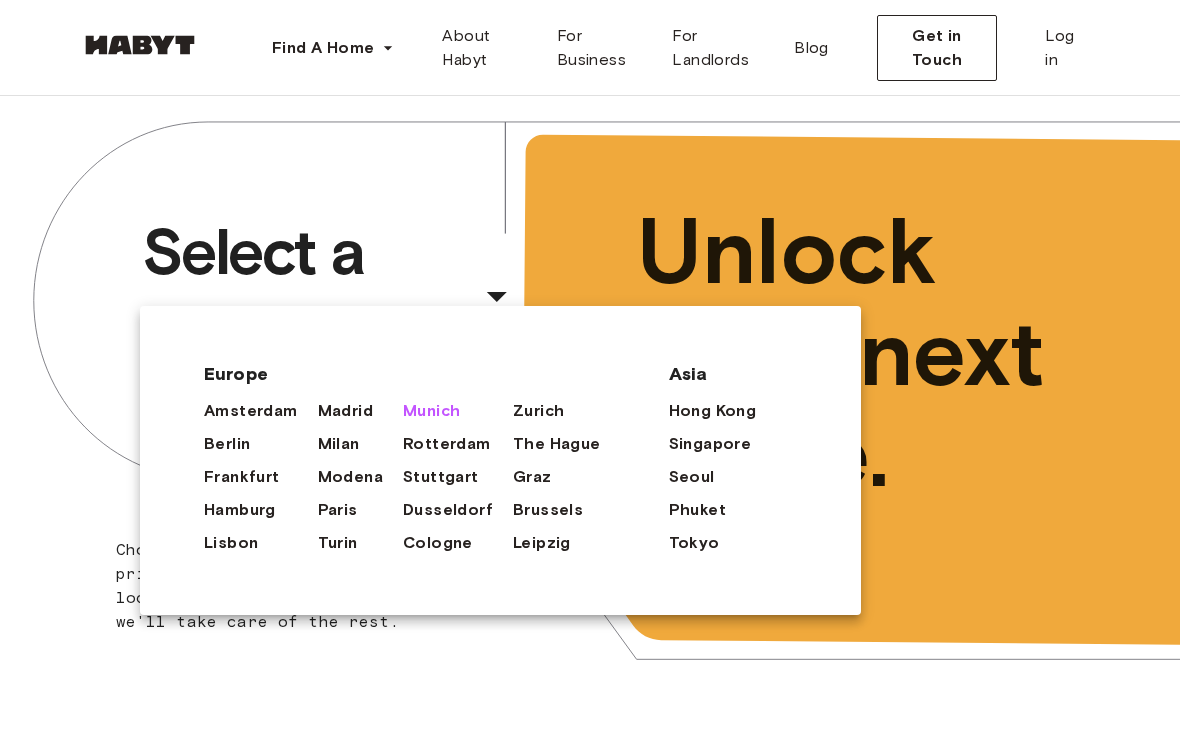 click on "Munich" at bounding box center (431, 411) 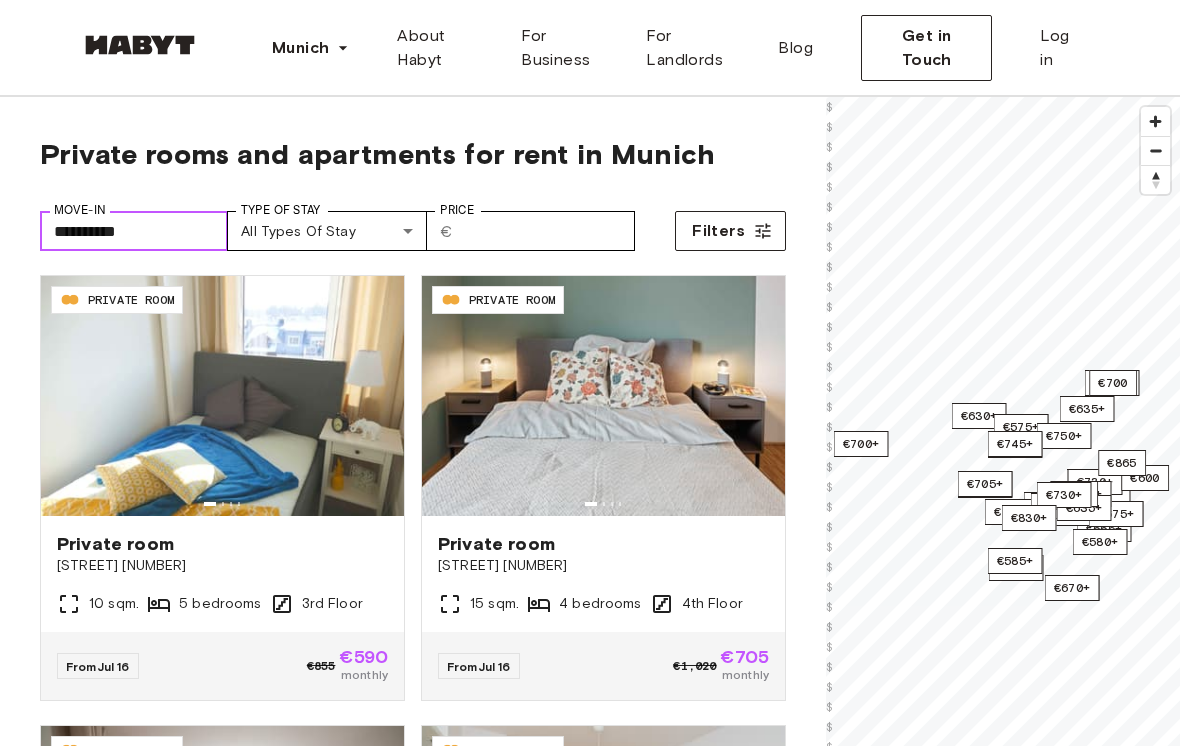 click on "**********" at bounding box center (134, 231) 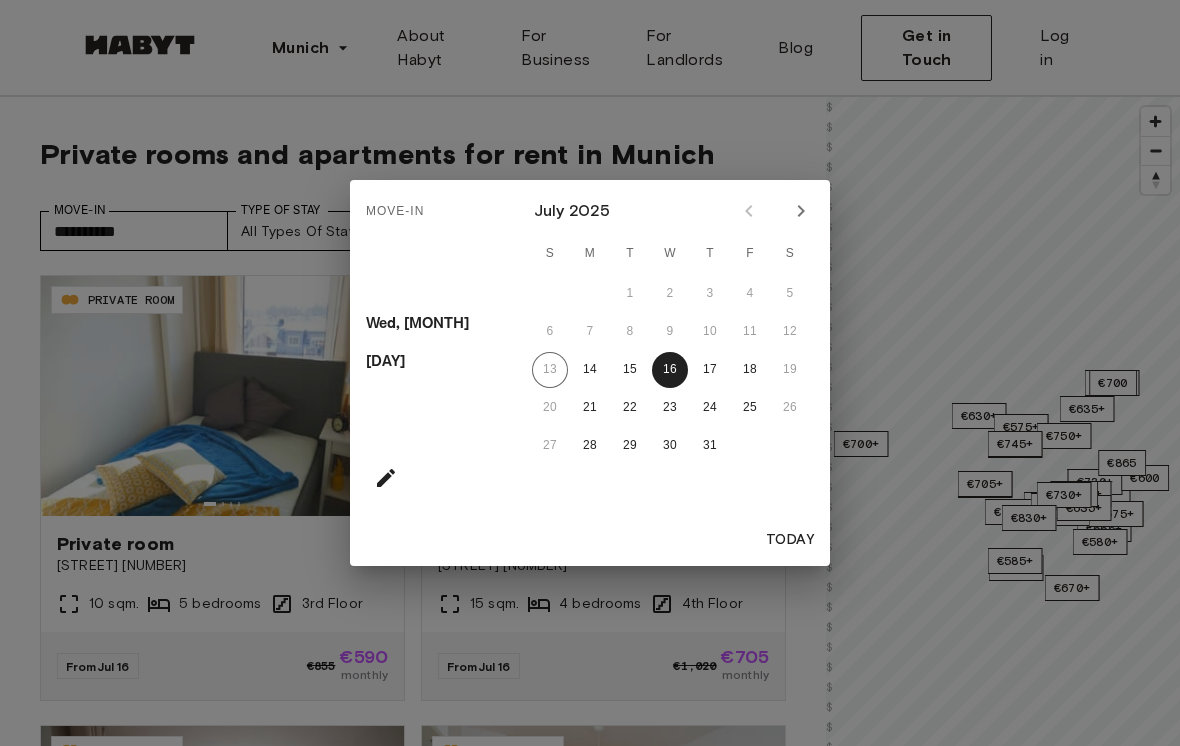 click on "Move-In Wed, Jul 16 July 2025 S M T W T F S 1 2 3 4 5 6 7 8 9 10 11 12 13 14 15 16 17 18 19 20 21 22 23 24 25 26 27 28 29 30 31 Today" at bounding box center [590, 373] 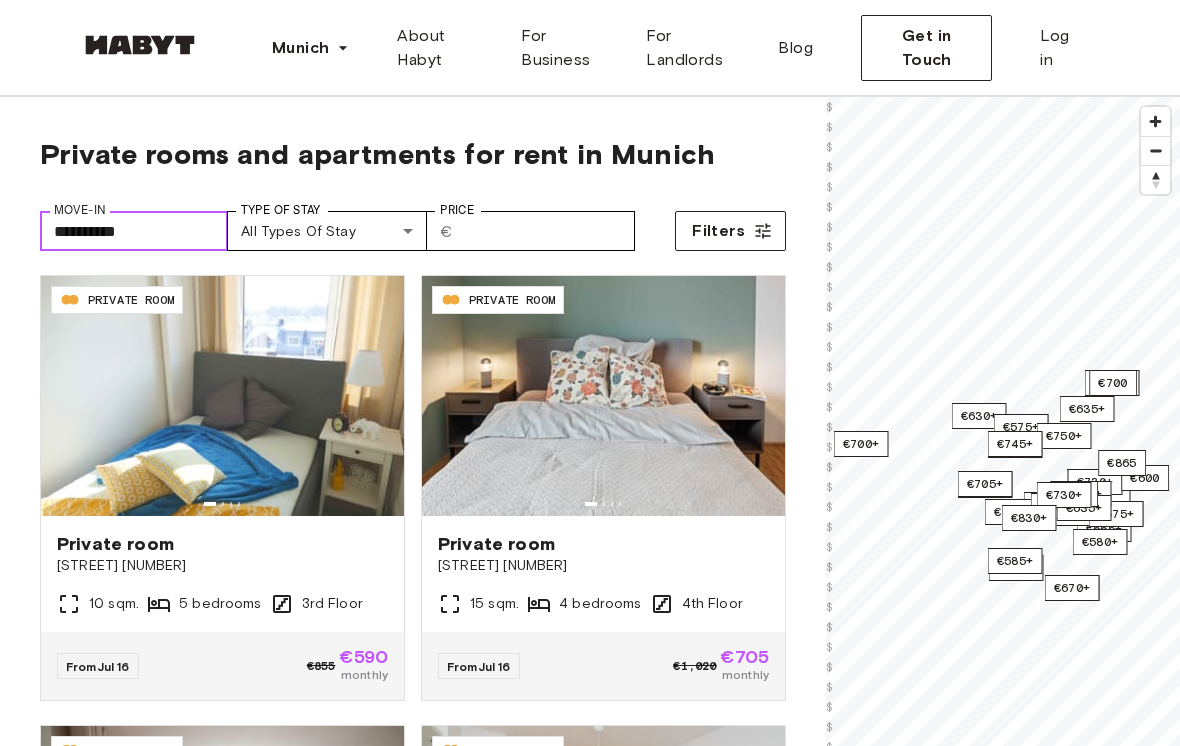 click on "**********" at bounding box center (134, 231) 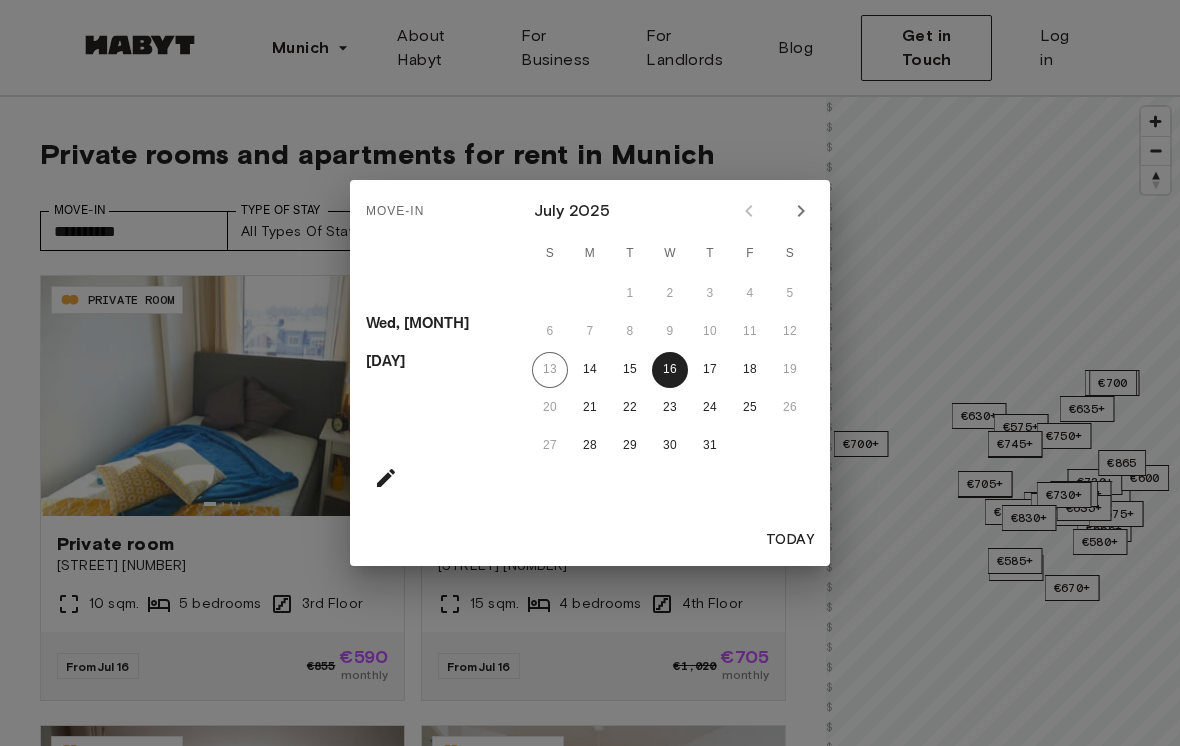 click 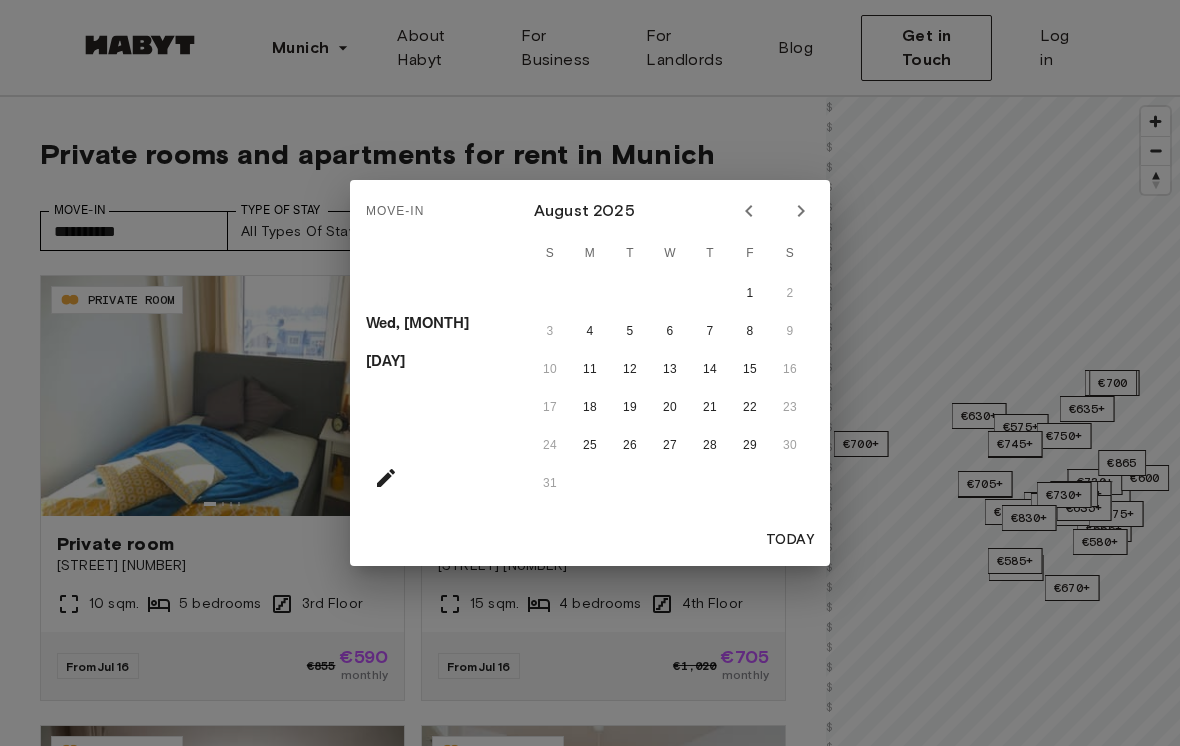 click 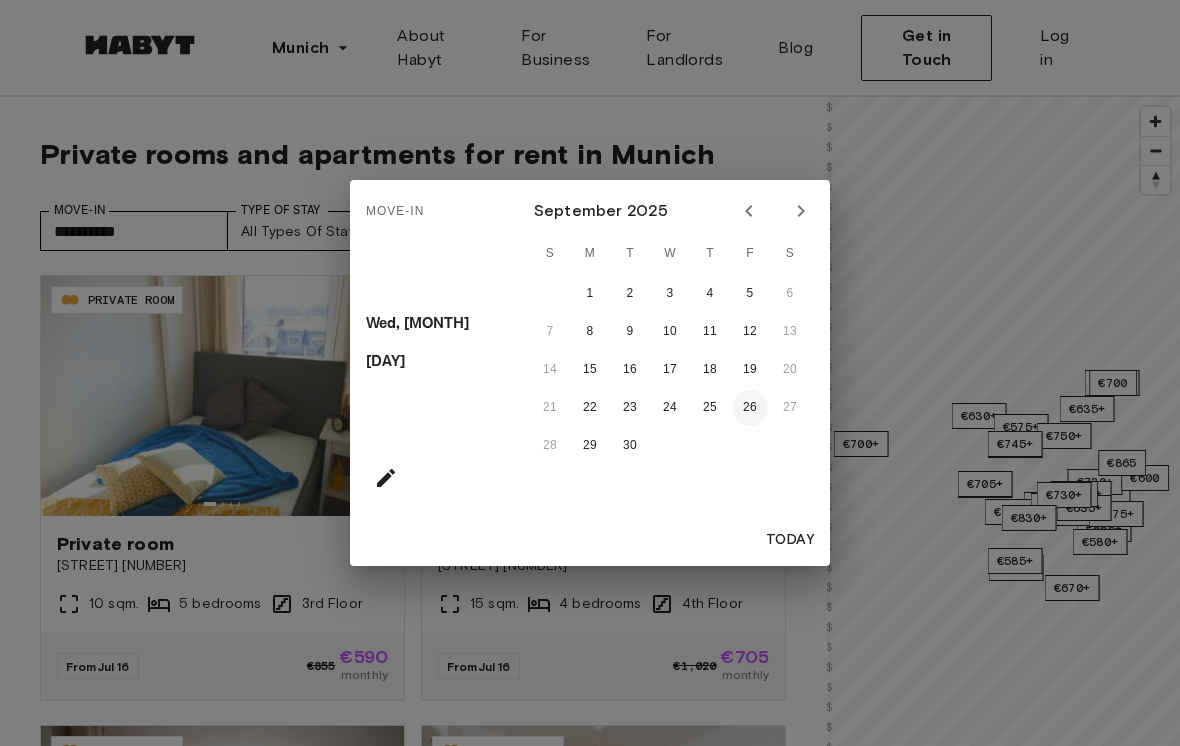 click on "26" at bounding box center (750, 408) 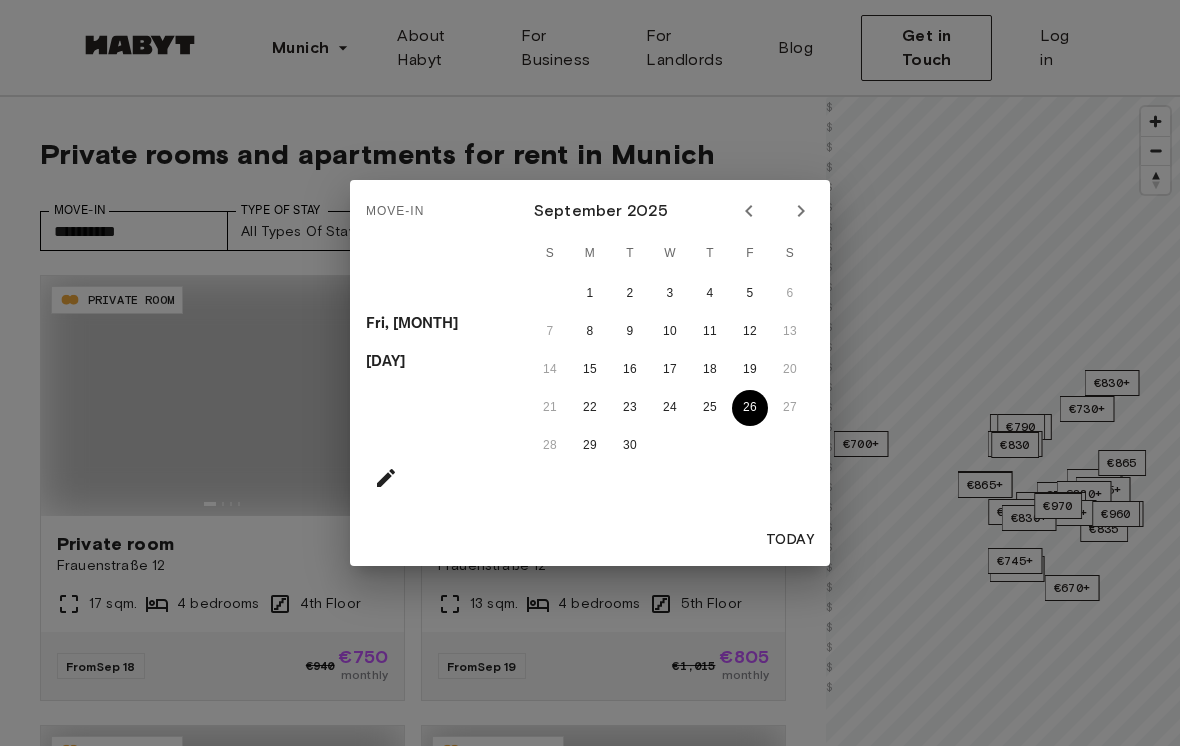type on "**********" 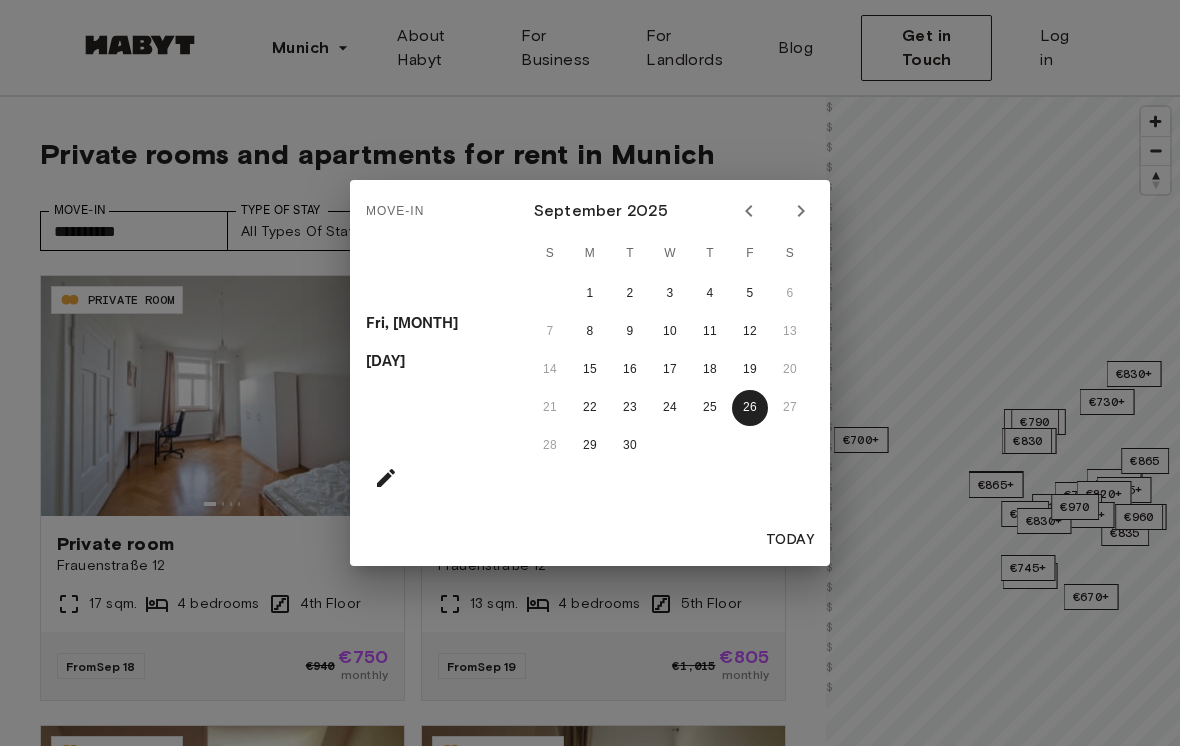 click on "Move-In Fri, Sep 26 September 2025 S M T W T F S 1 2 3 4 5 6 7 8 9 10 11 12 13 14 15 16 17 18 19 20 21 22 23 24 25 26 27 28 29 30 Today" at bounding box center [590, 373] 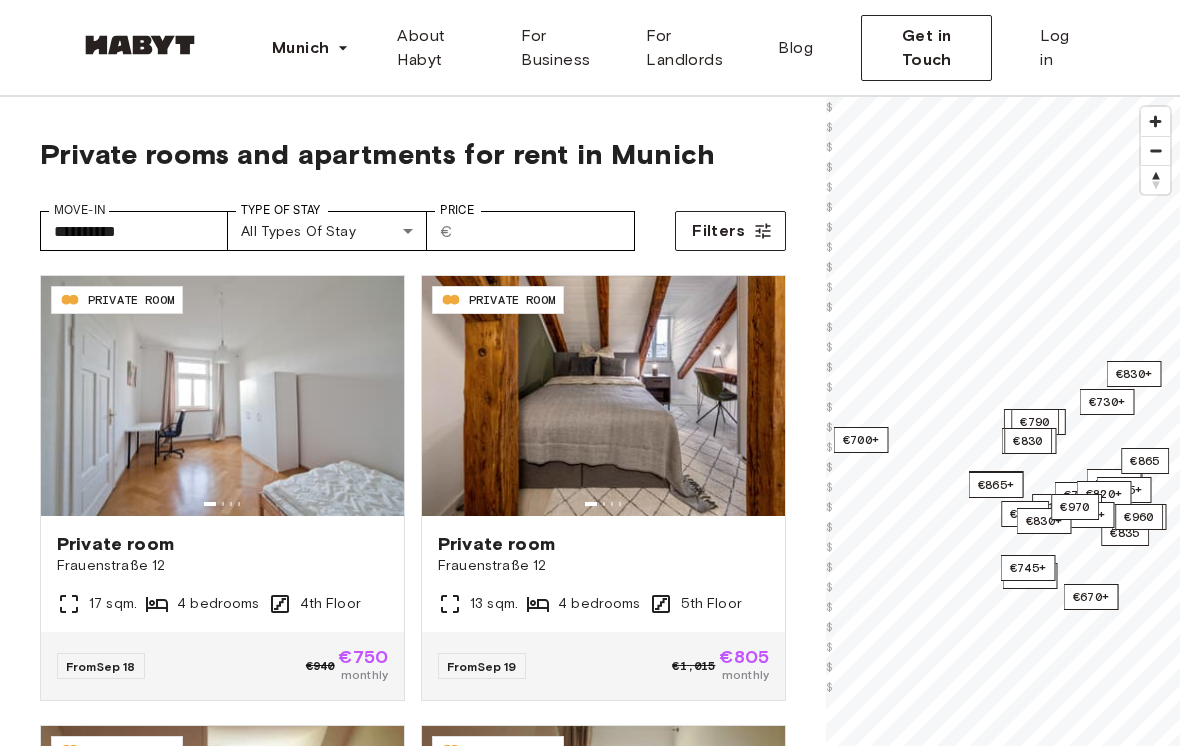 click on "**********" at bounding box center [590, 2474] 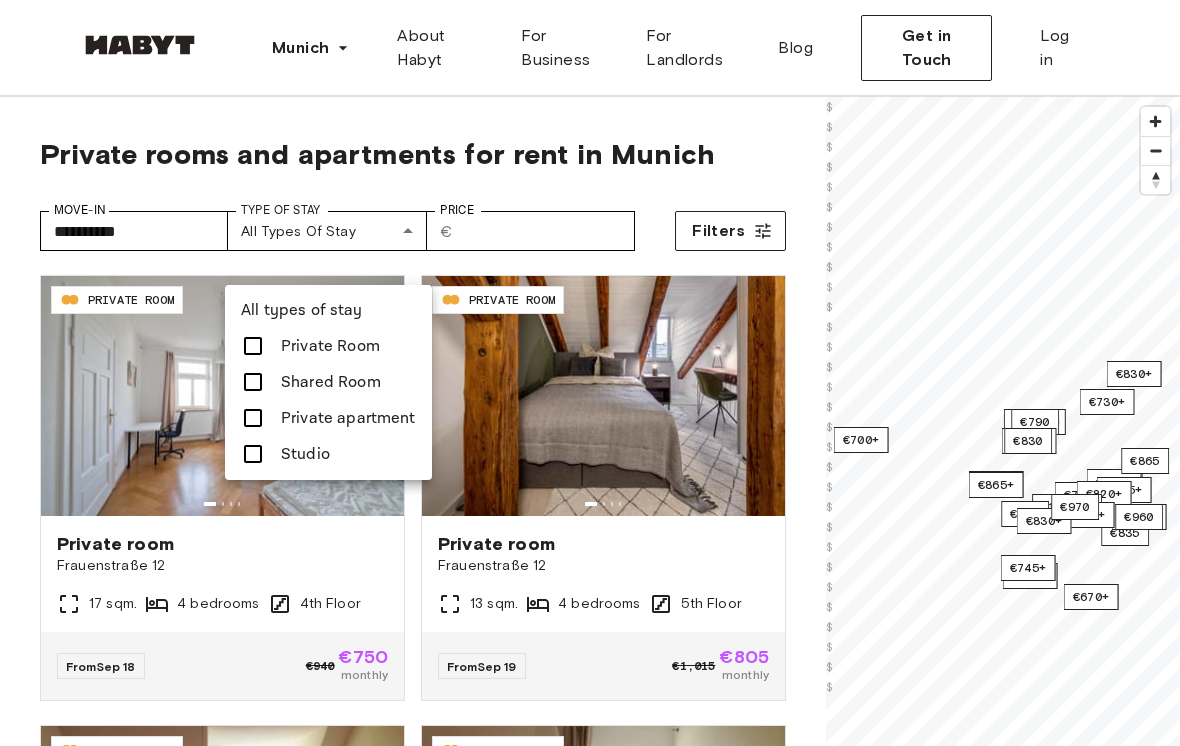 click at bounding box center (590, 373) 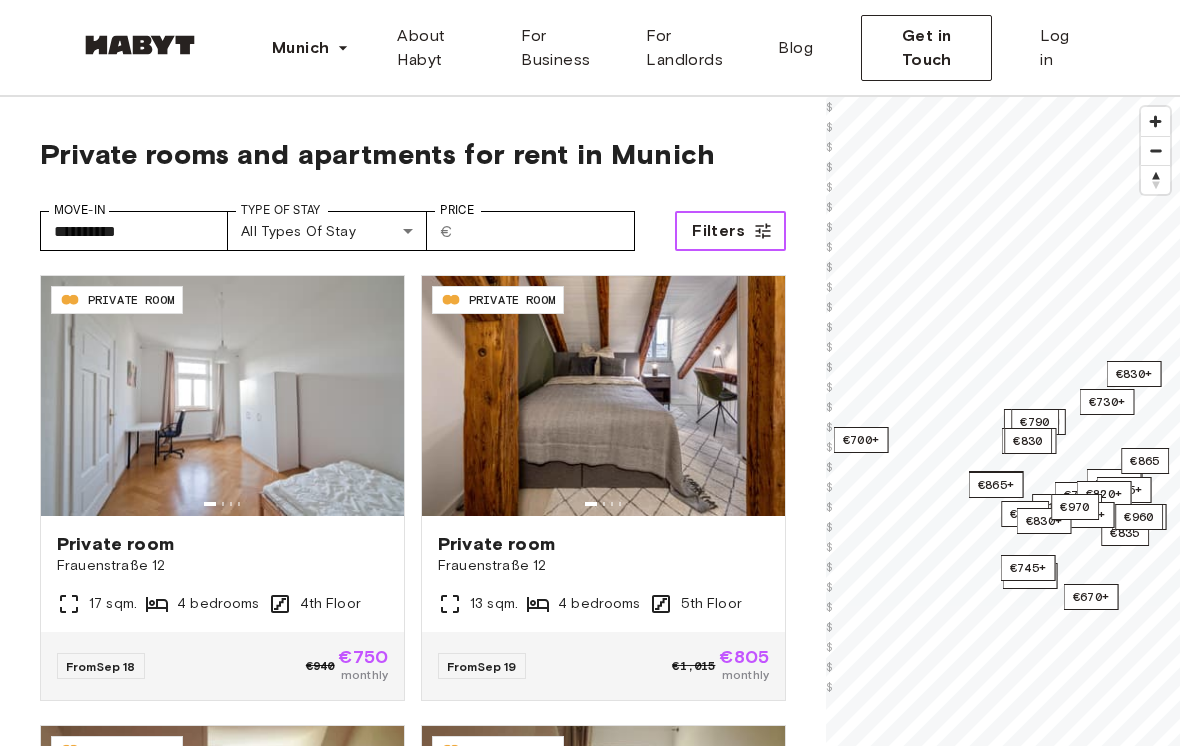 click 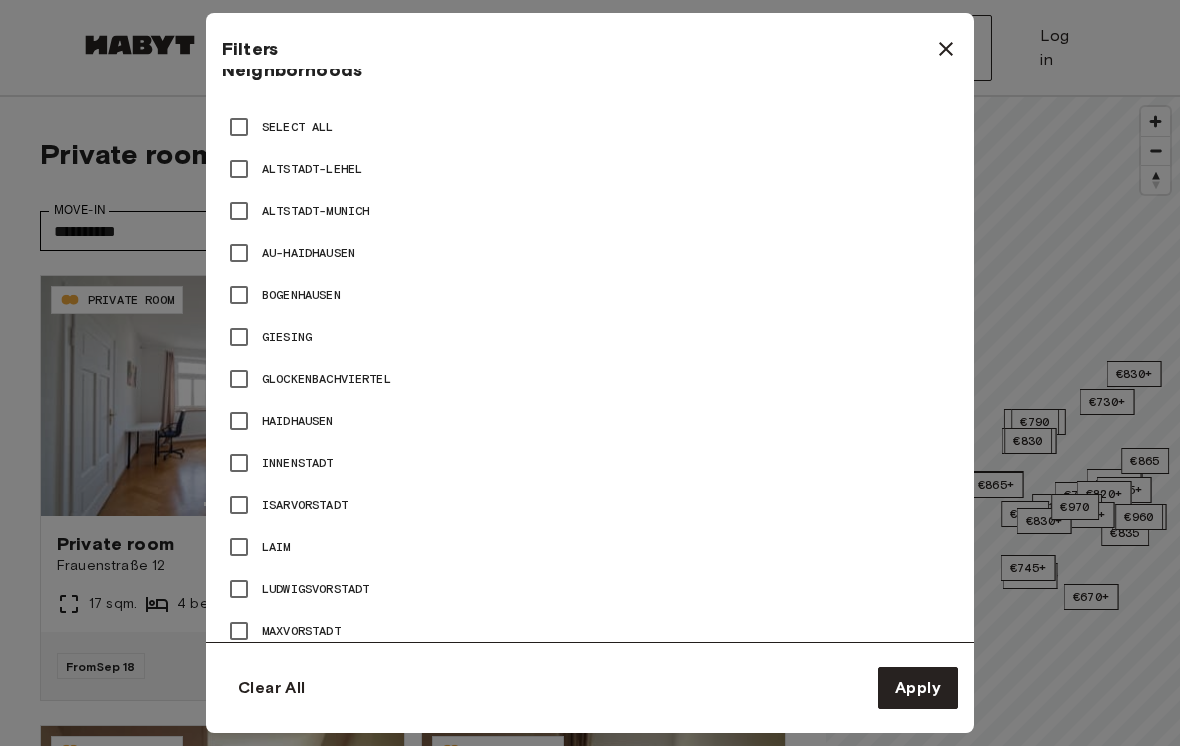 scroll, scrollTop: 963, scrollLeft: 0, axis: vertical 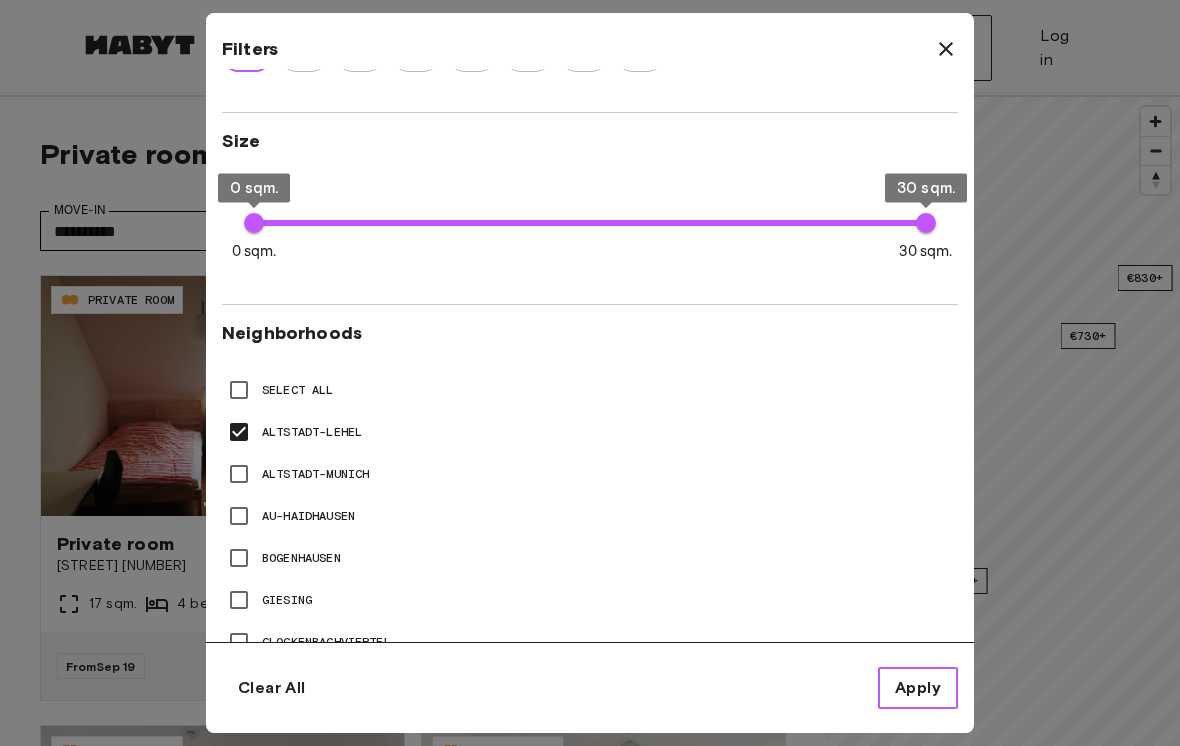 click on "Apply" at bounding box center [918, 688] 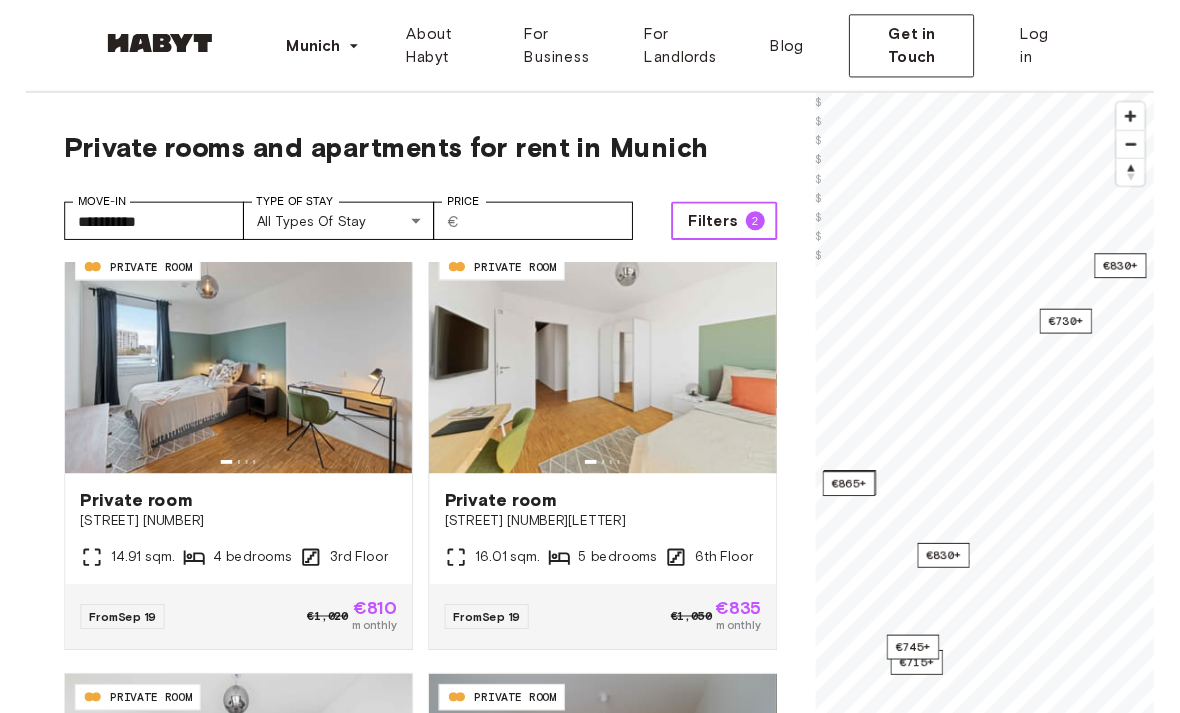 scroll, scrollTop: 470, scrollLeft: 0, axis: vertical 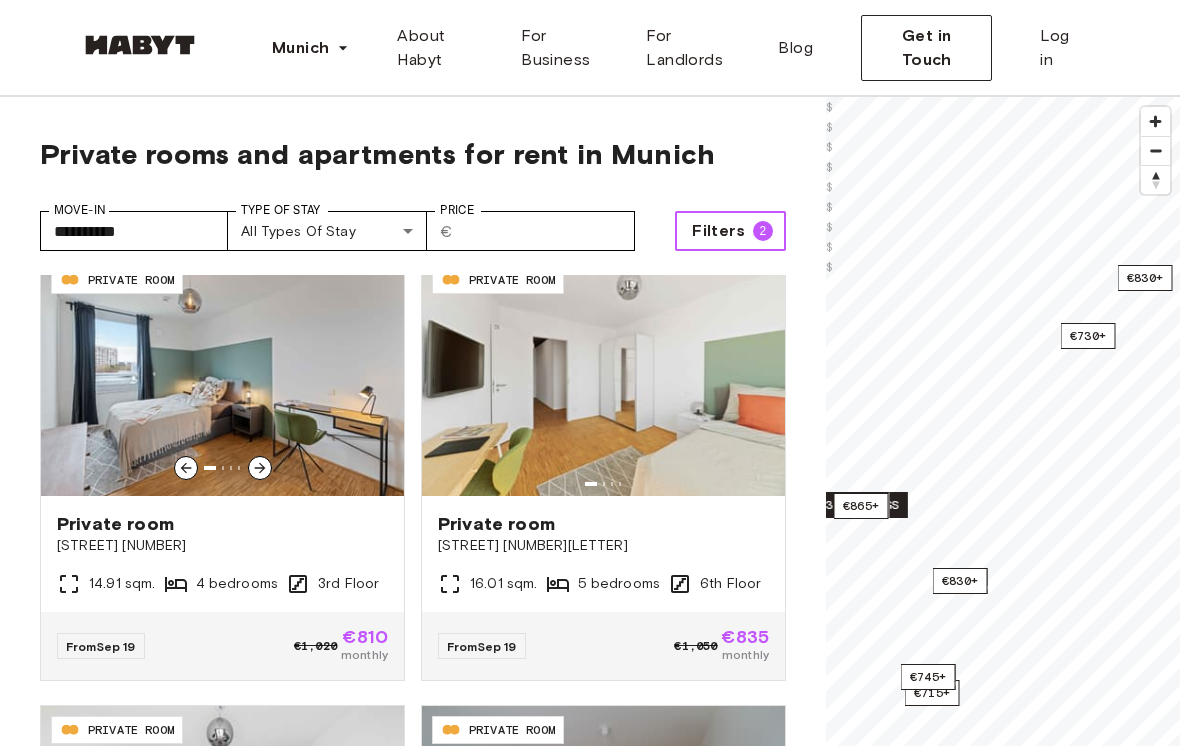 click at bounding box center (222, 376) 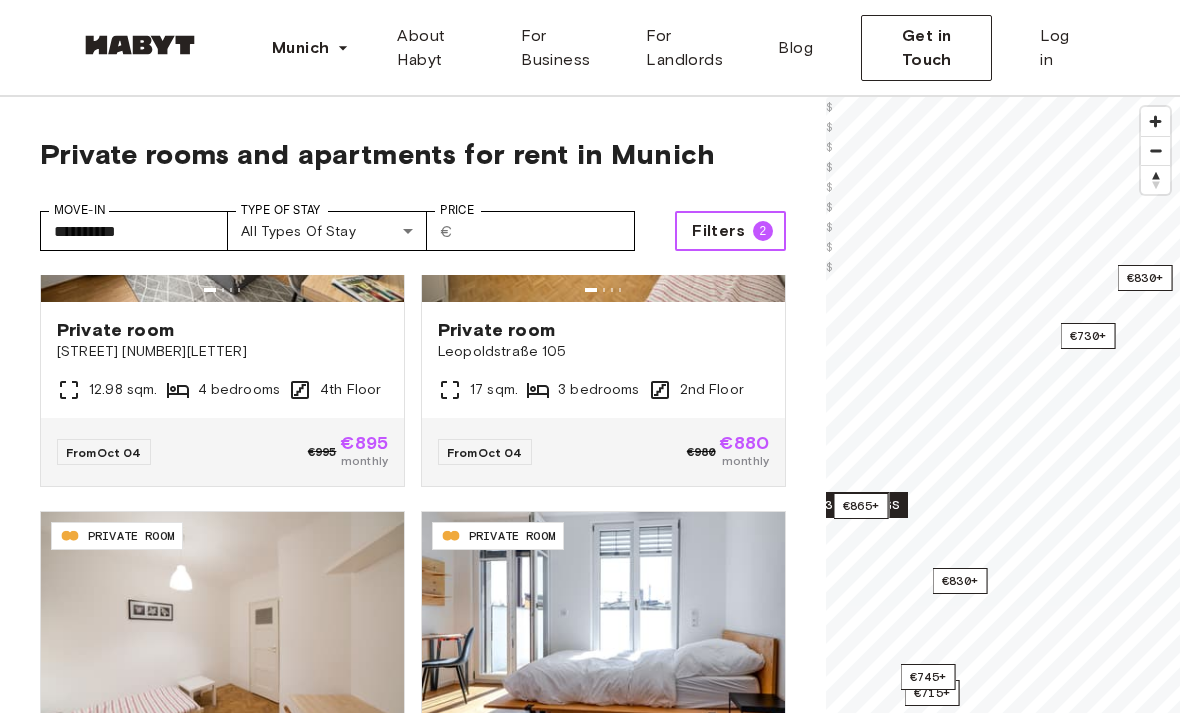 scroll, scrollTop: 3813, scrollLeft: 0, axis: vertical 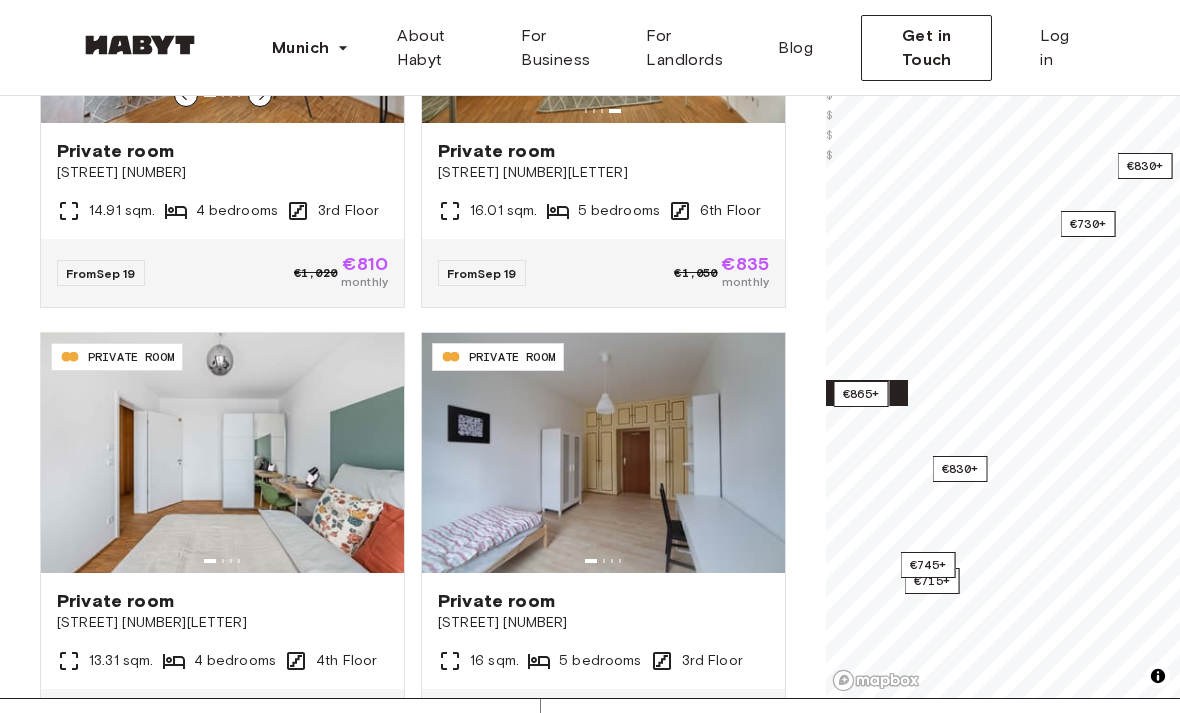 click on "**********" at bounding box center (413, 252) 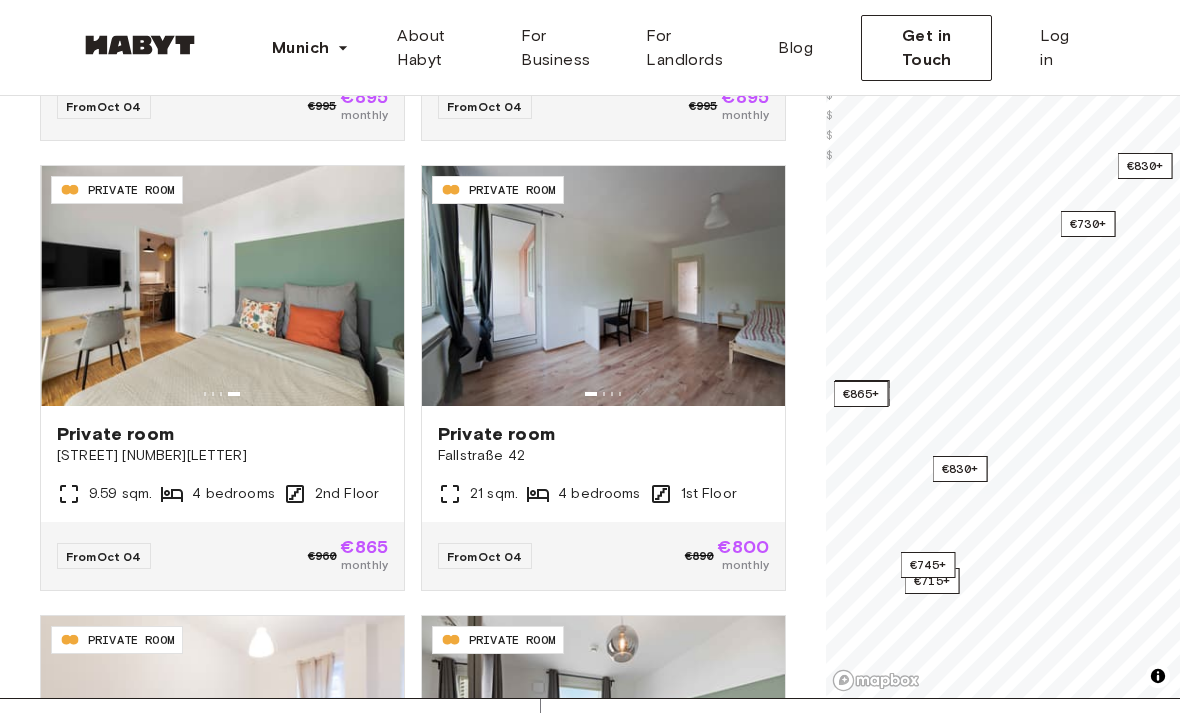 scroll, scrollTop: 1640, scrollLeft: 0, axis: vertical 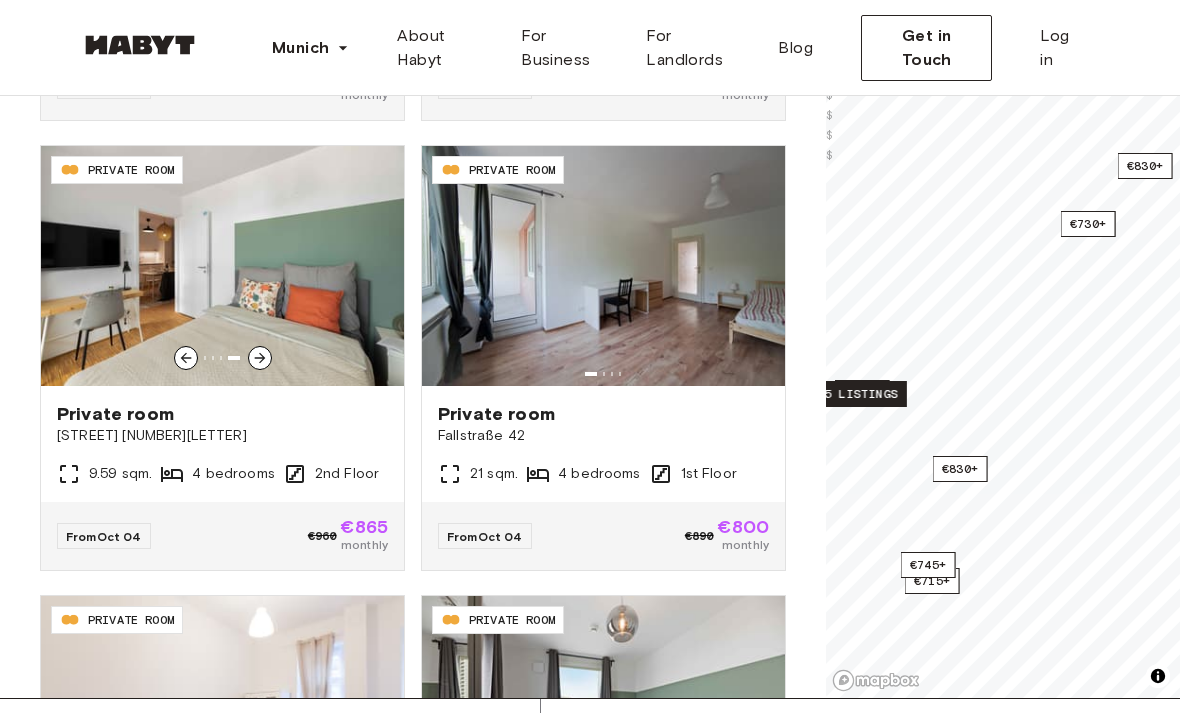 click at bounding box center [222, 266] 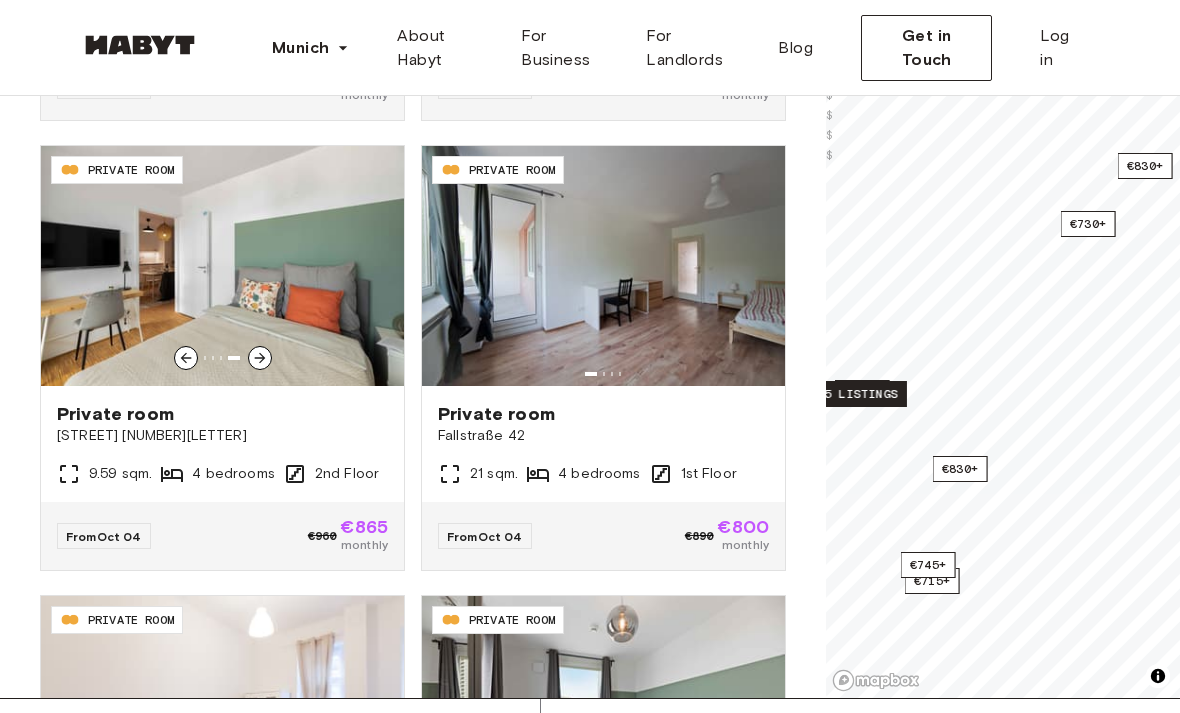 scroll, scrollTop: 322, scrollLeft: 0, axis: vertical 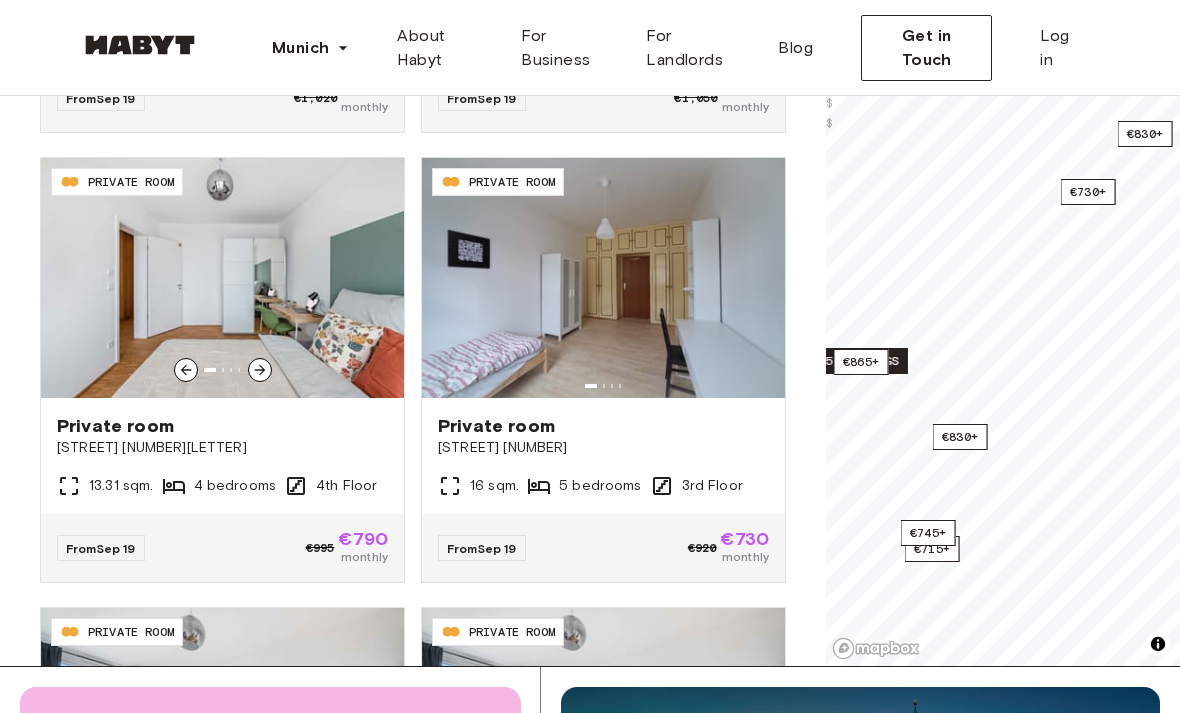 click at bounding box center (222, 278) 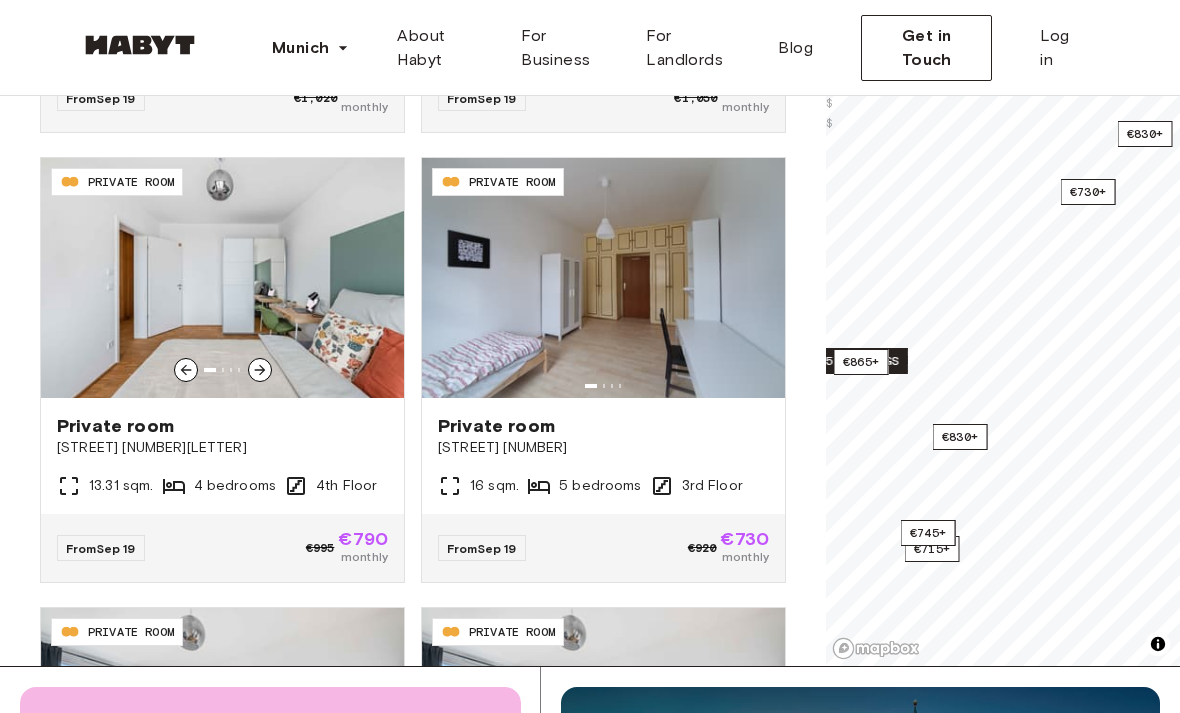 click at bounding box center [222, 278] 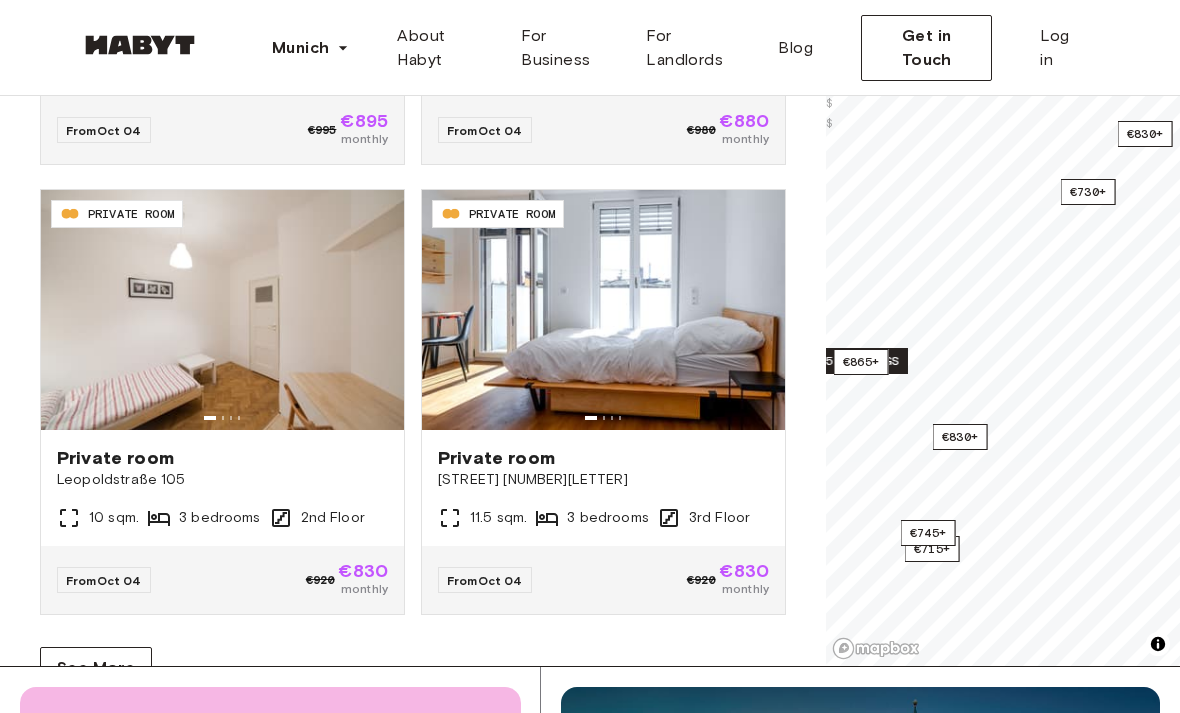 scroll, scrollTop: 3813, scrollLeft: 0, axis: vertical 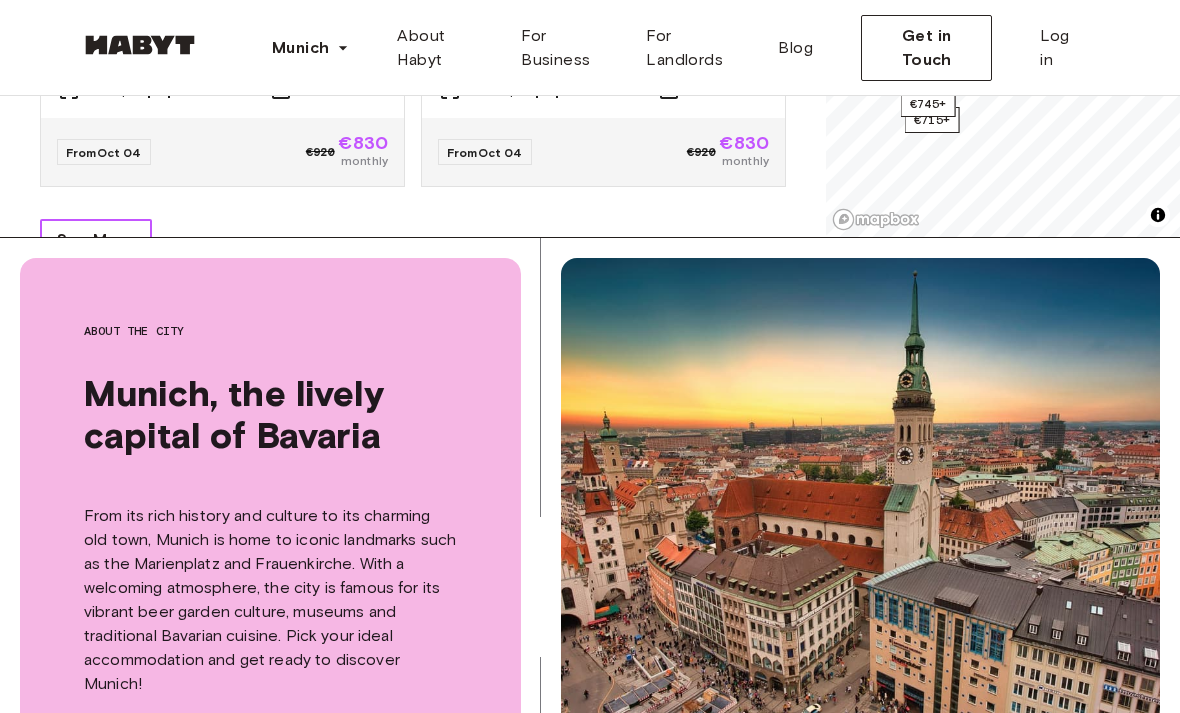 click on "See More" at bounding box center (96, 241) 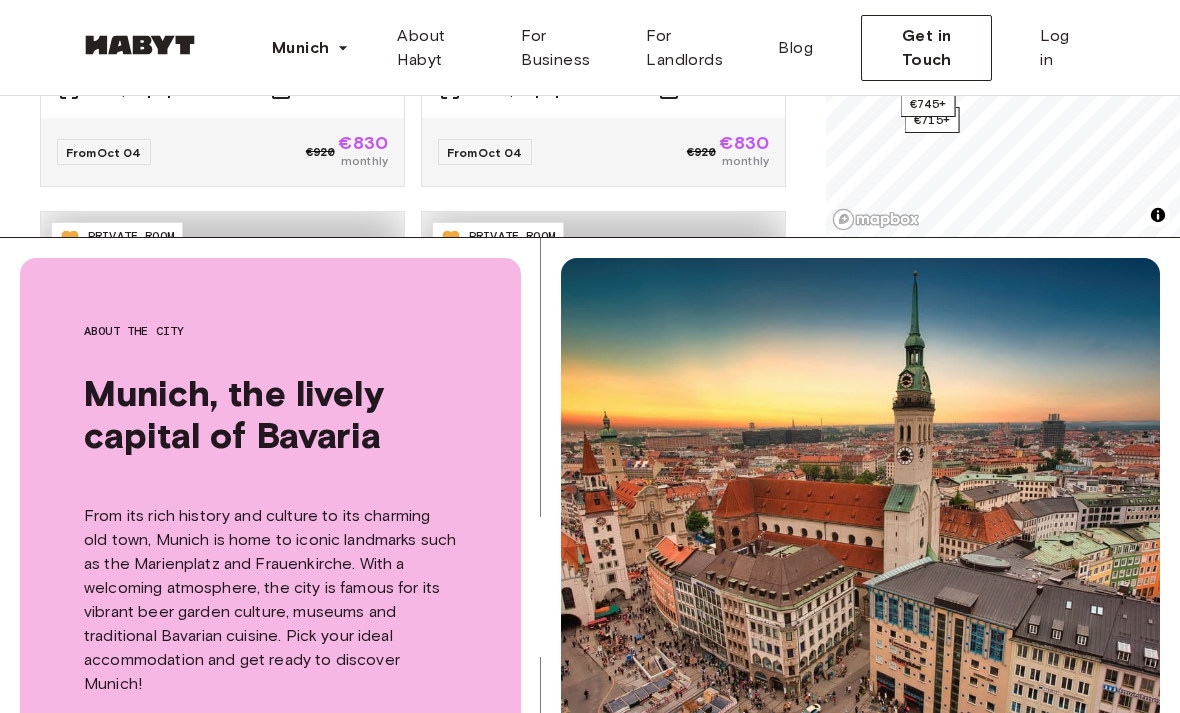 scroll, scrollTop: 751, scrollLeft: 0, axis: vertical 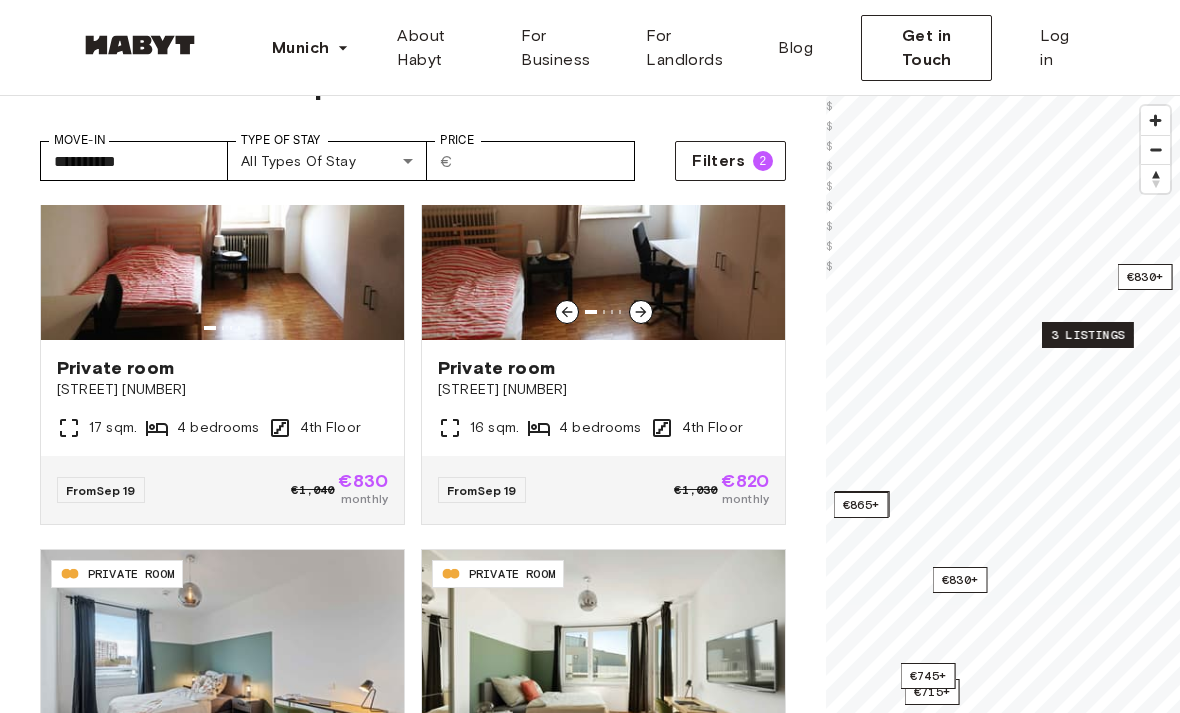 click at bounding box center (603, 220) 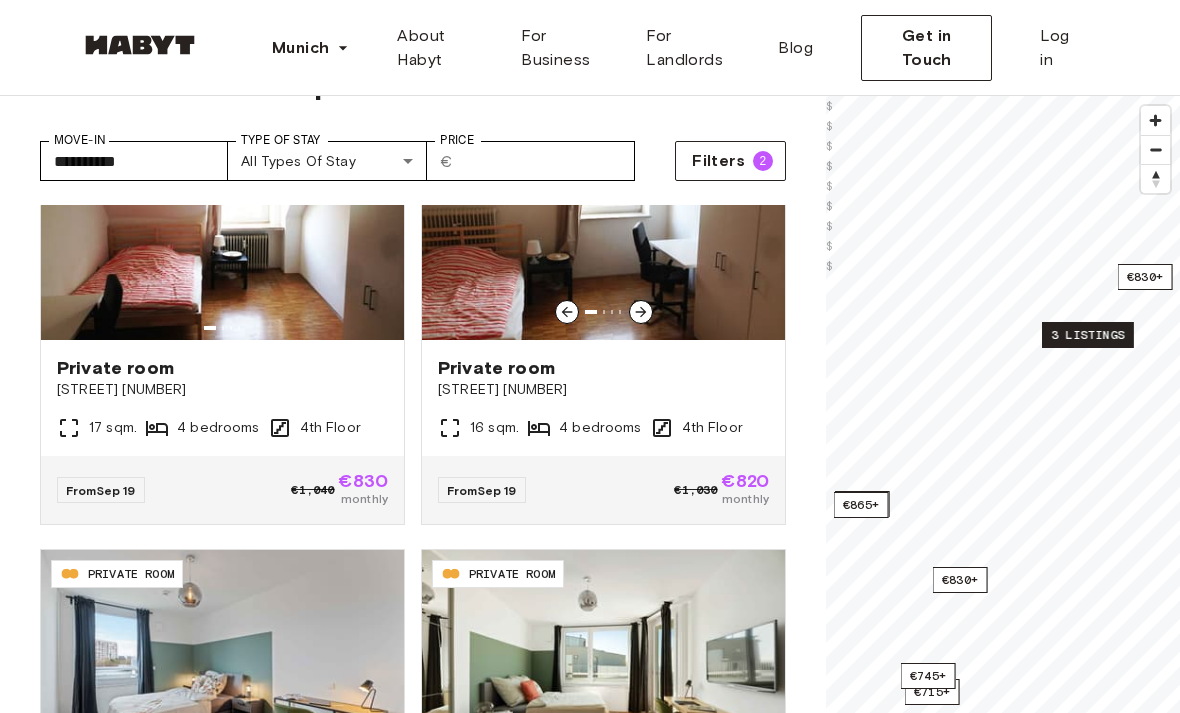 scroll, scrollTop: 0, scrollLeft: 0, axis: both 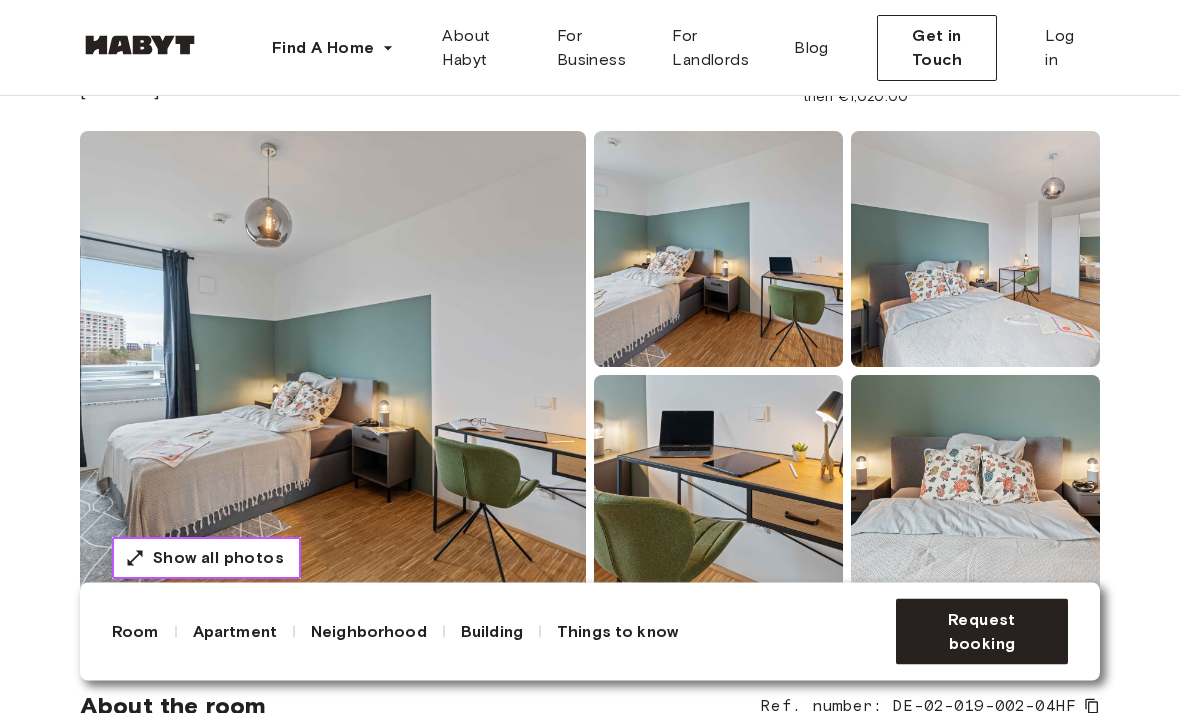click on "Show all photos" at bounding box center (206, 559) 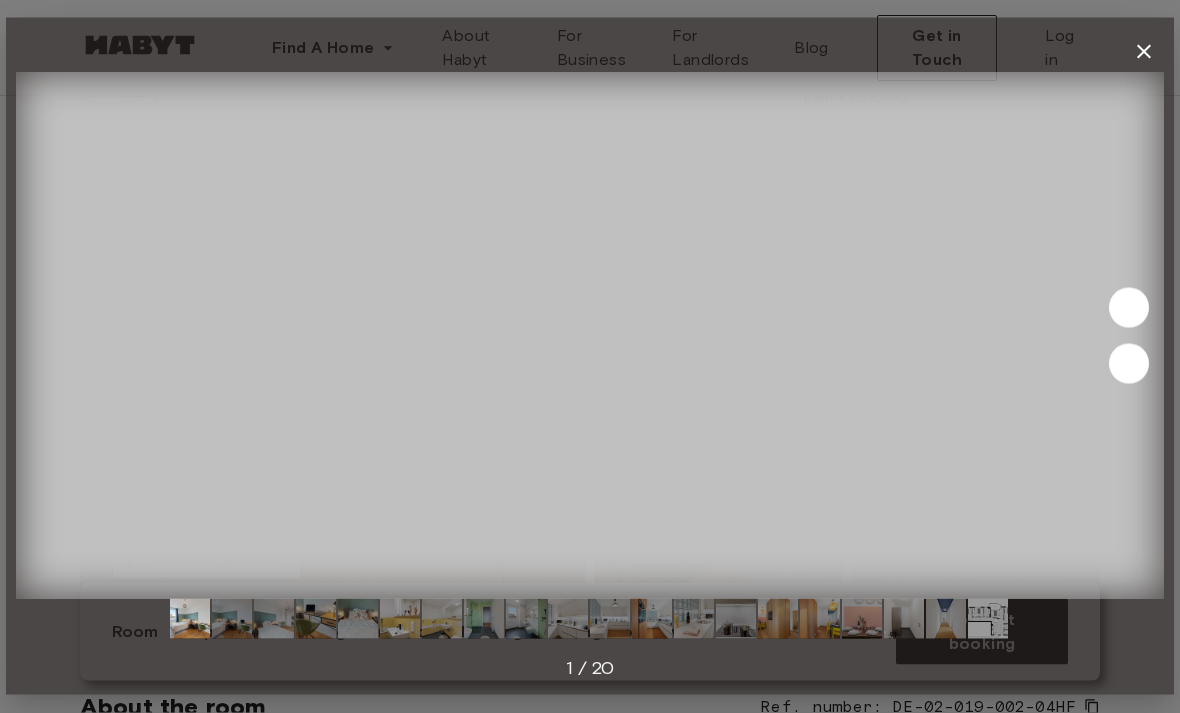 scroll, scrollTop: 139, scrollLeft: 0, axis: vertical 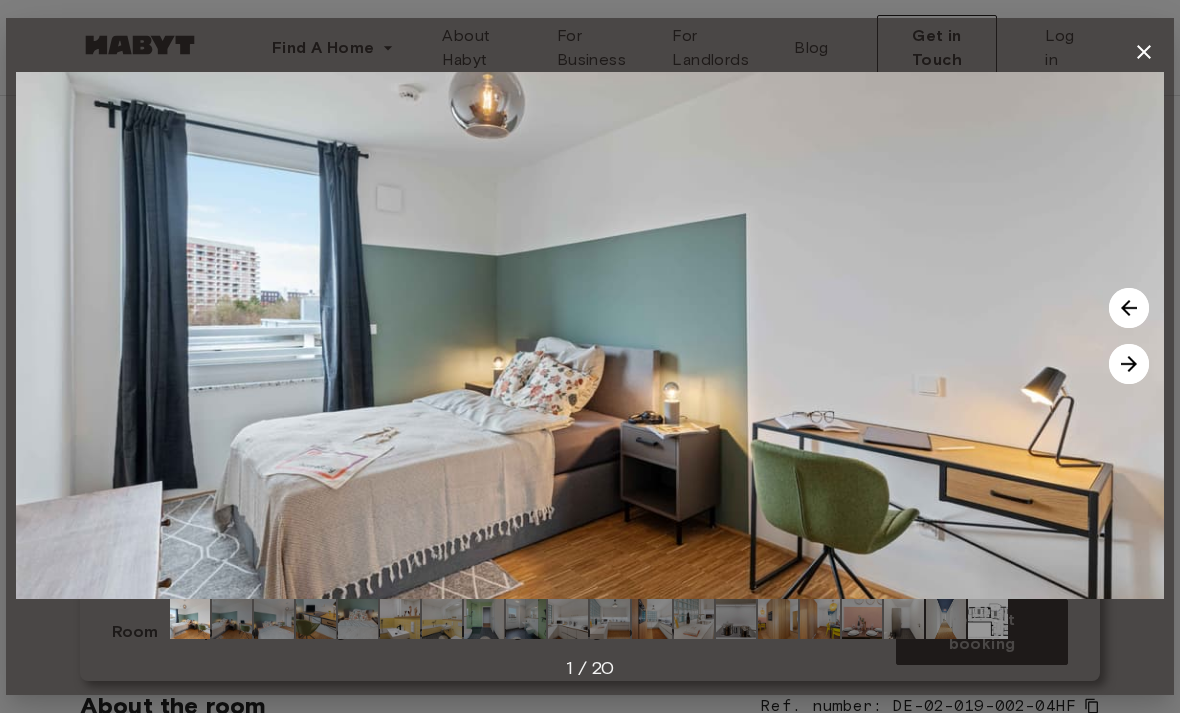 click 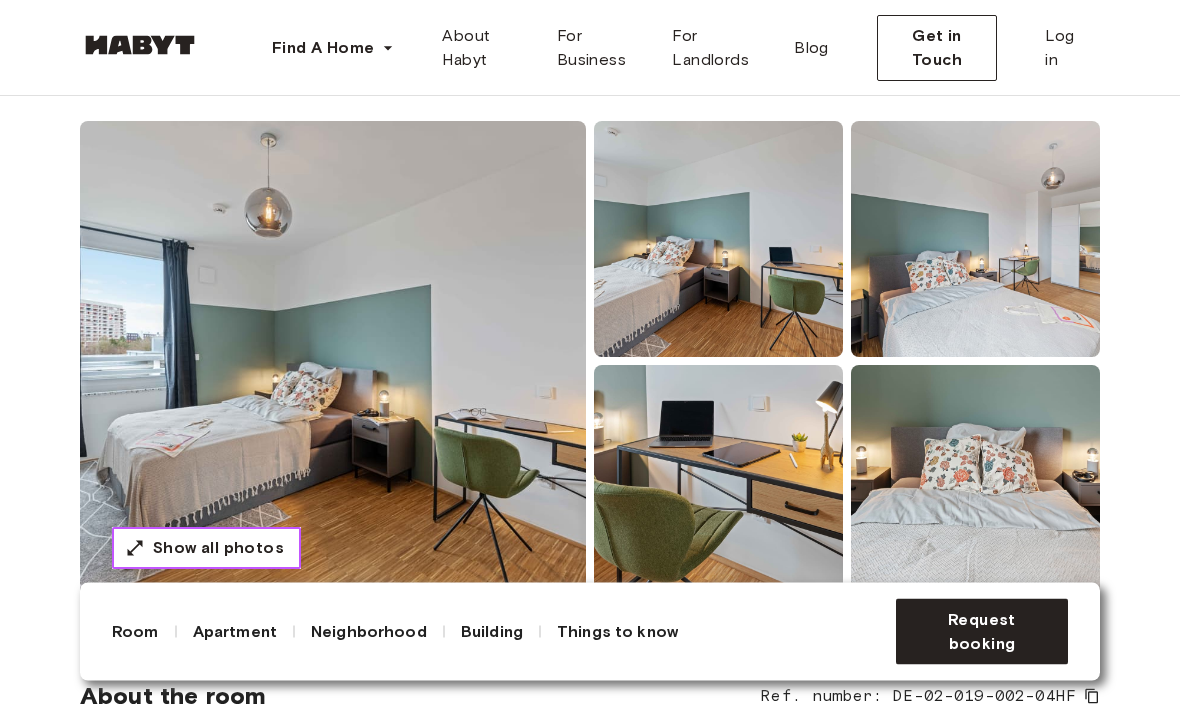 scroll, scrollTop: 146, scrollLeft: 0, axis: vertical 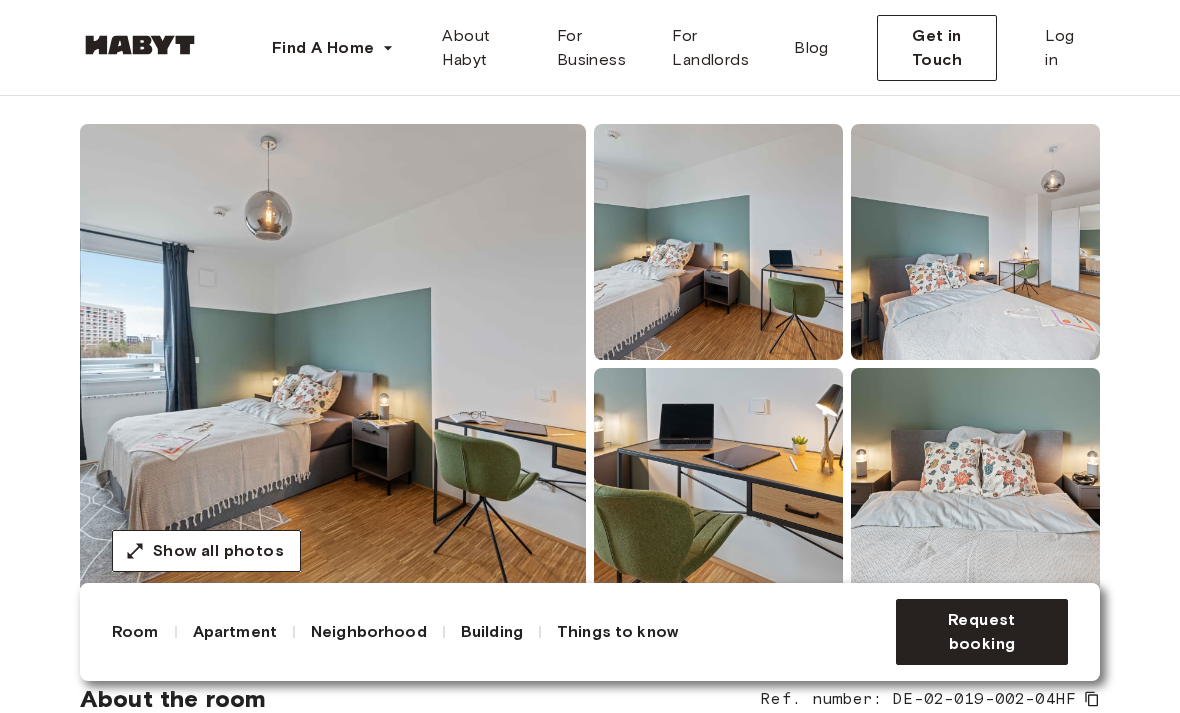 click at bounding box center [333, 364] 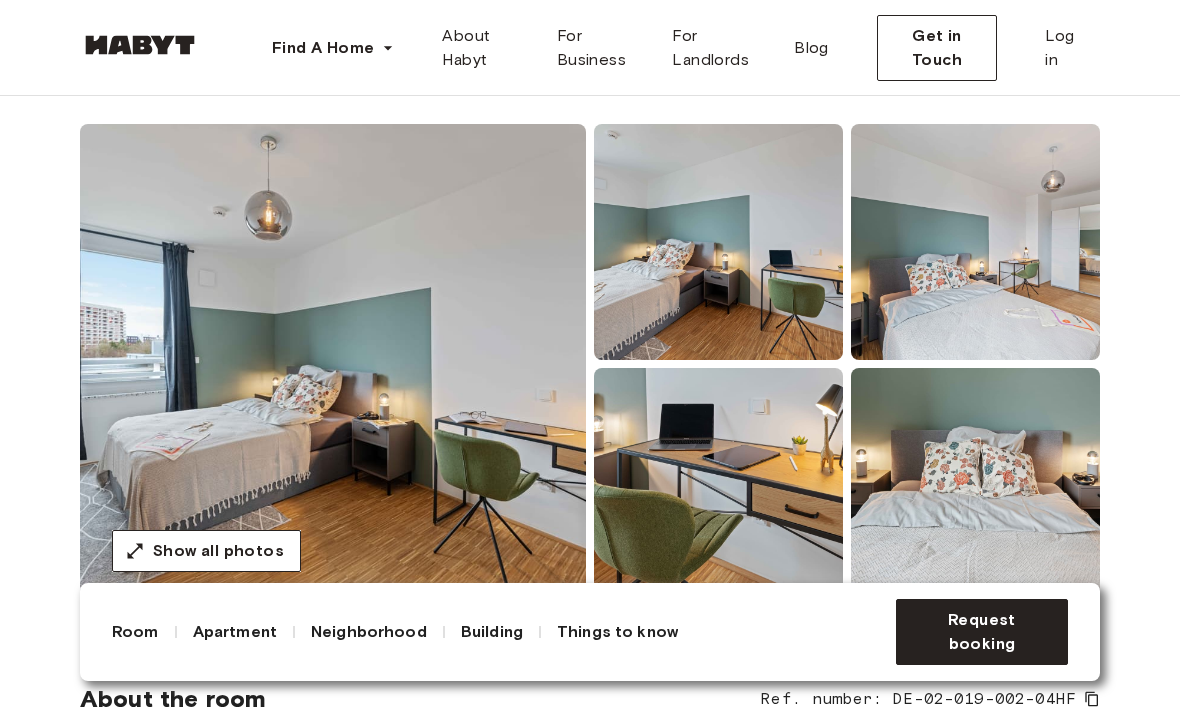 click at bounding box center (333, 364) 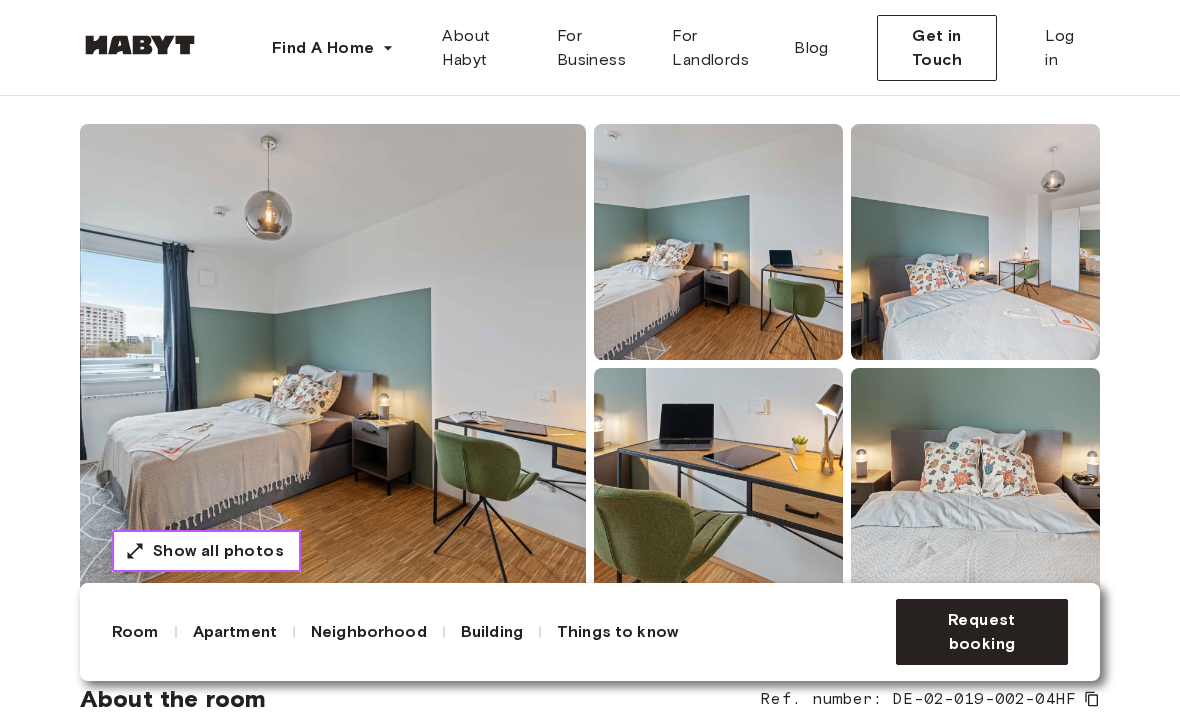click on "Show all photos" at bounding box center [206, 551] 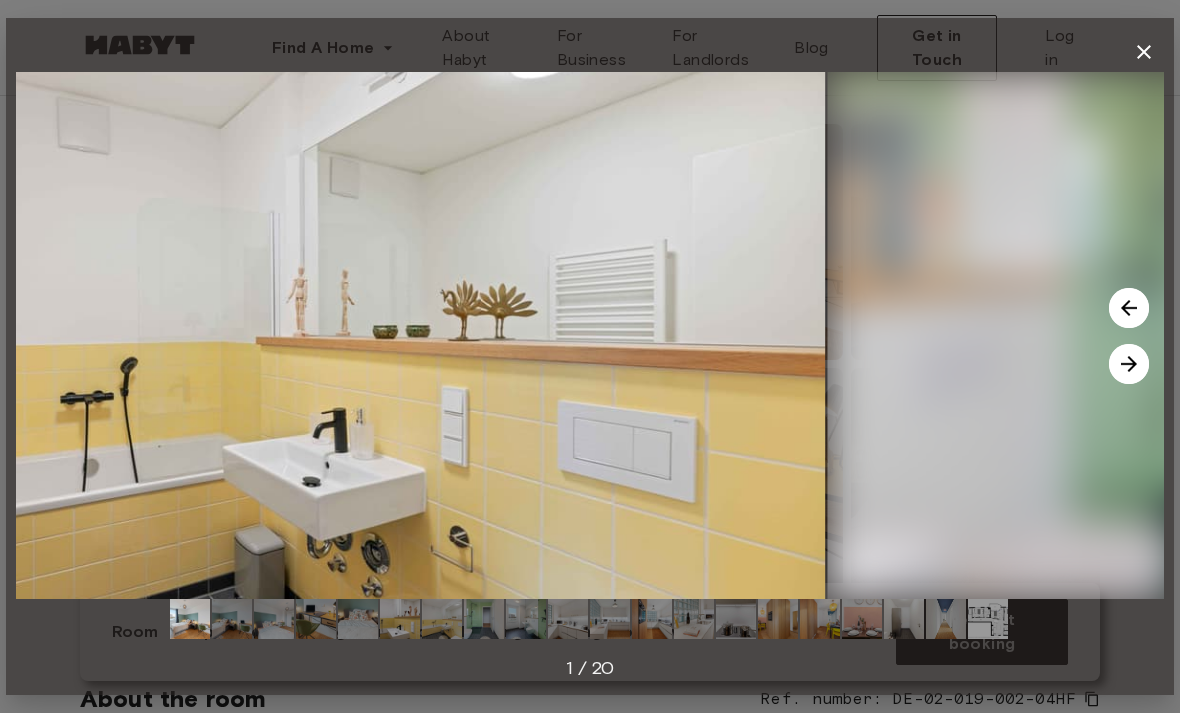 click at bounding box center (1129, 364) 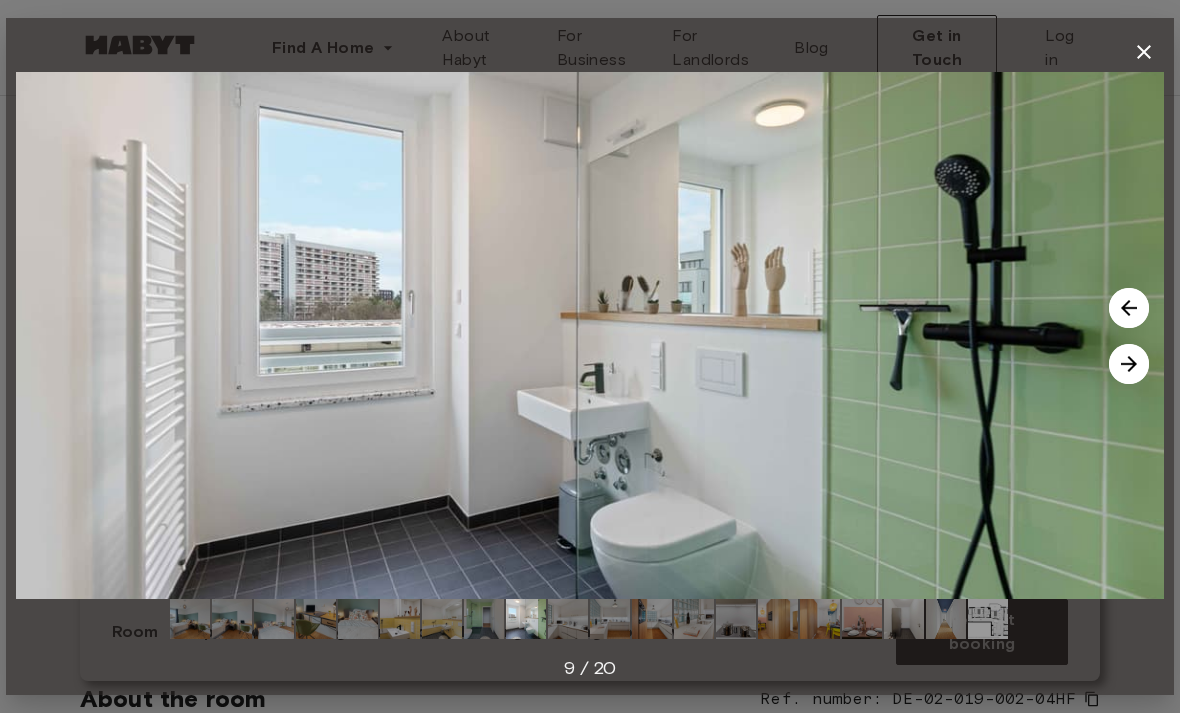 click at bounding box center [1144, 52] 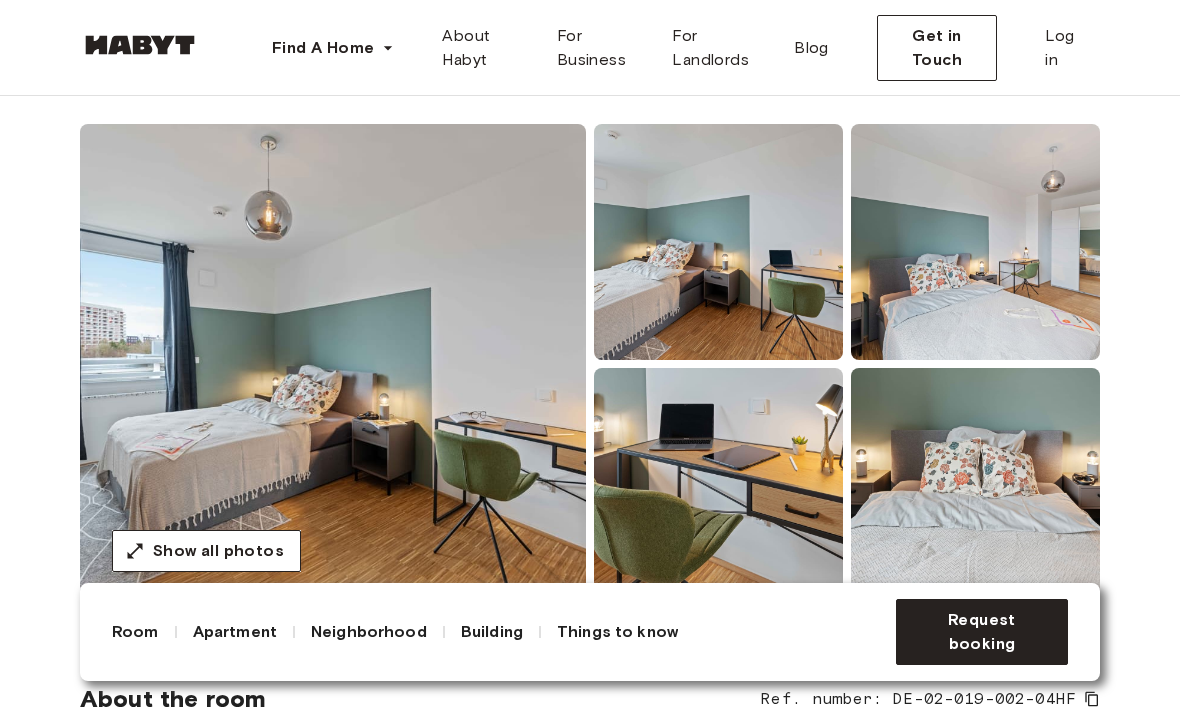 click at bounding box center [333, 364] 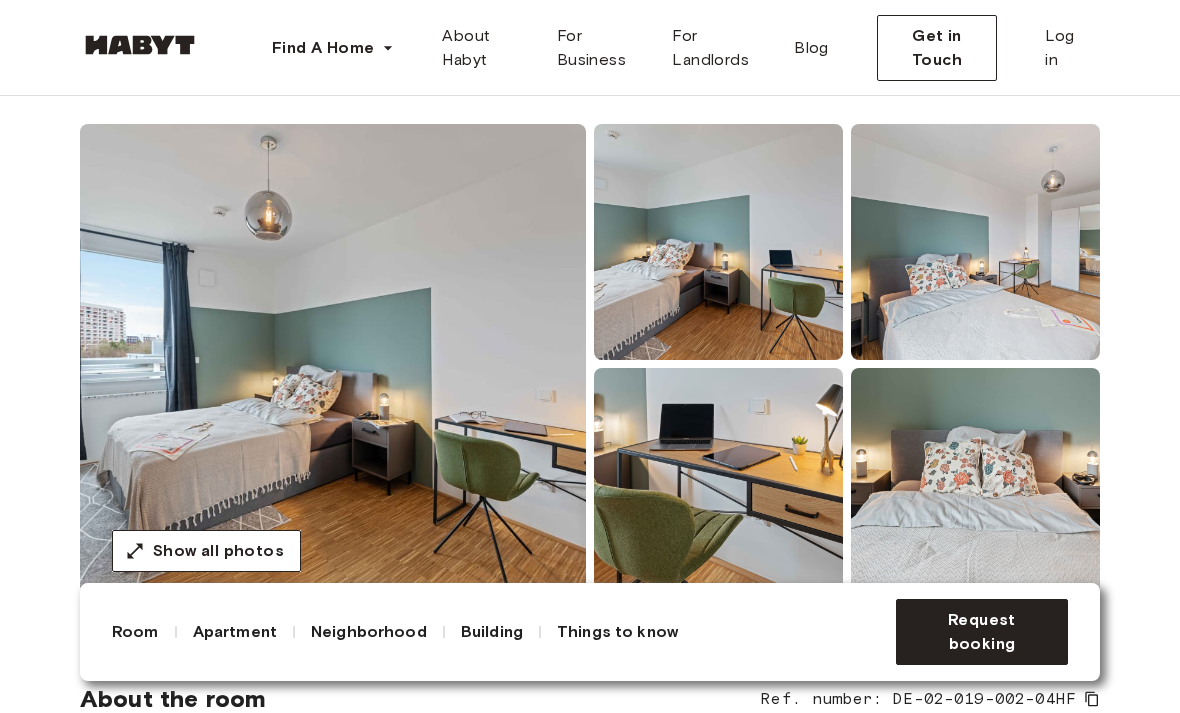 click at bounding box center (333, 364) 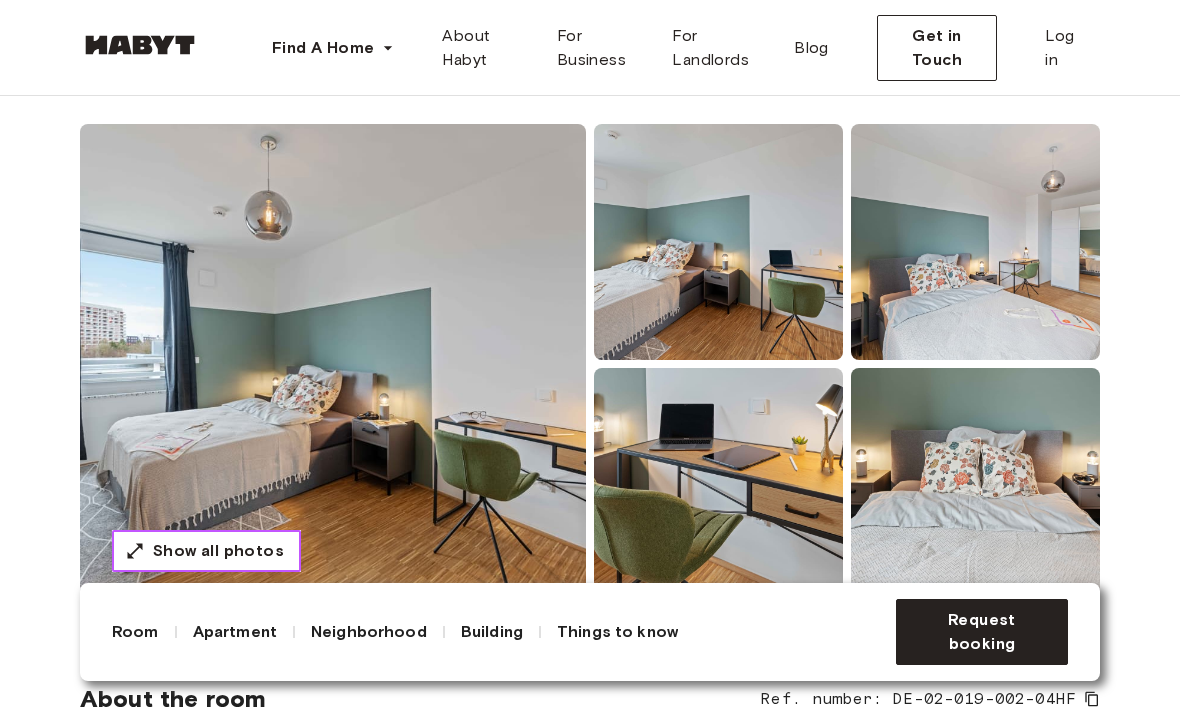 click on "Show all photos" at bounding box center (218, 551) 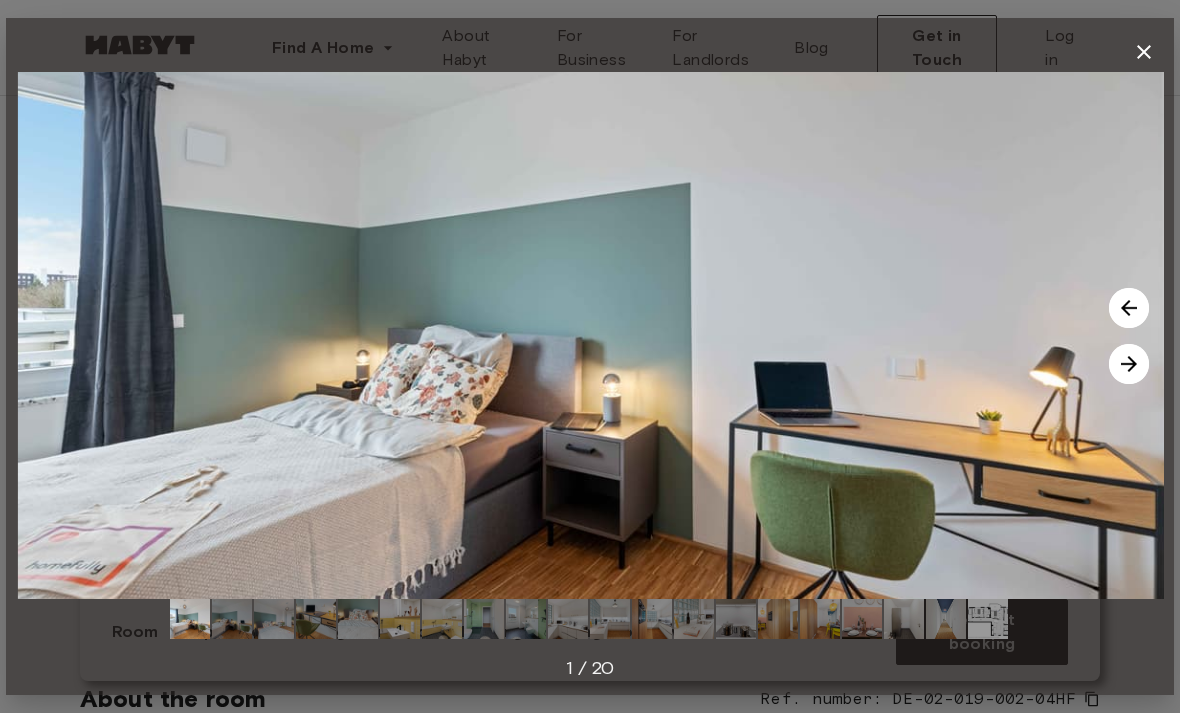 click at bounding box center [1129, 364] 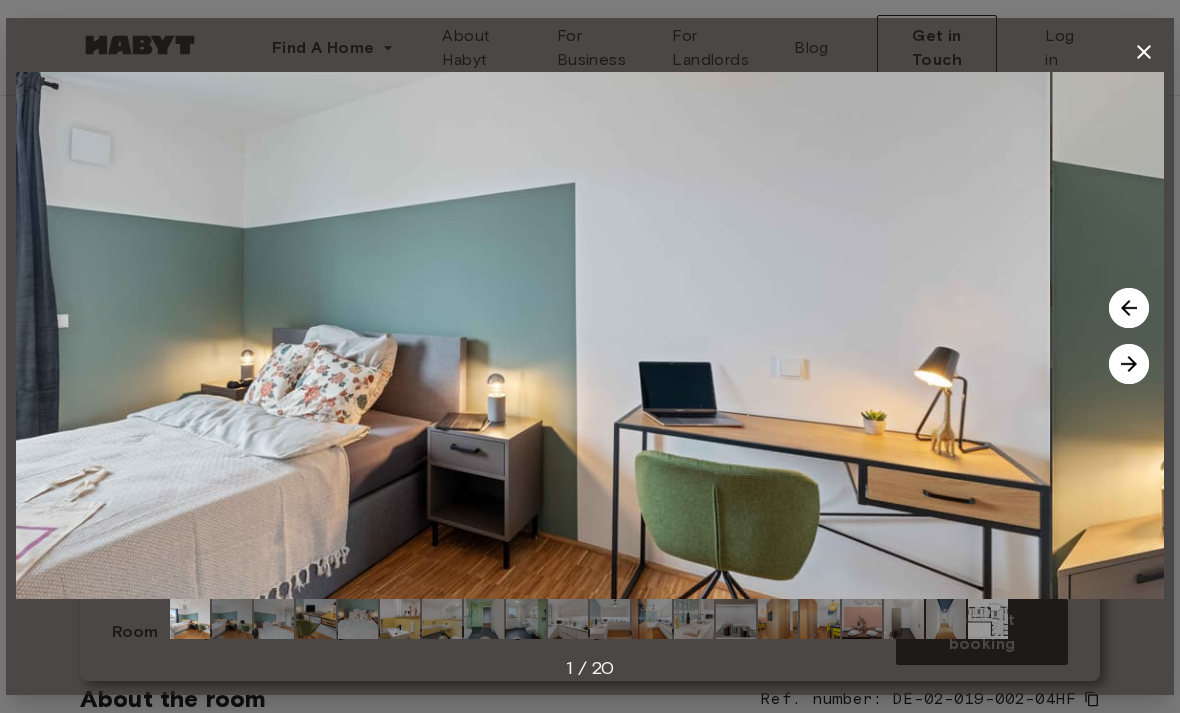 click at bounding box center [1129, 364] 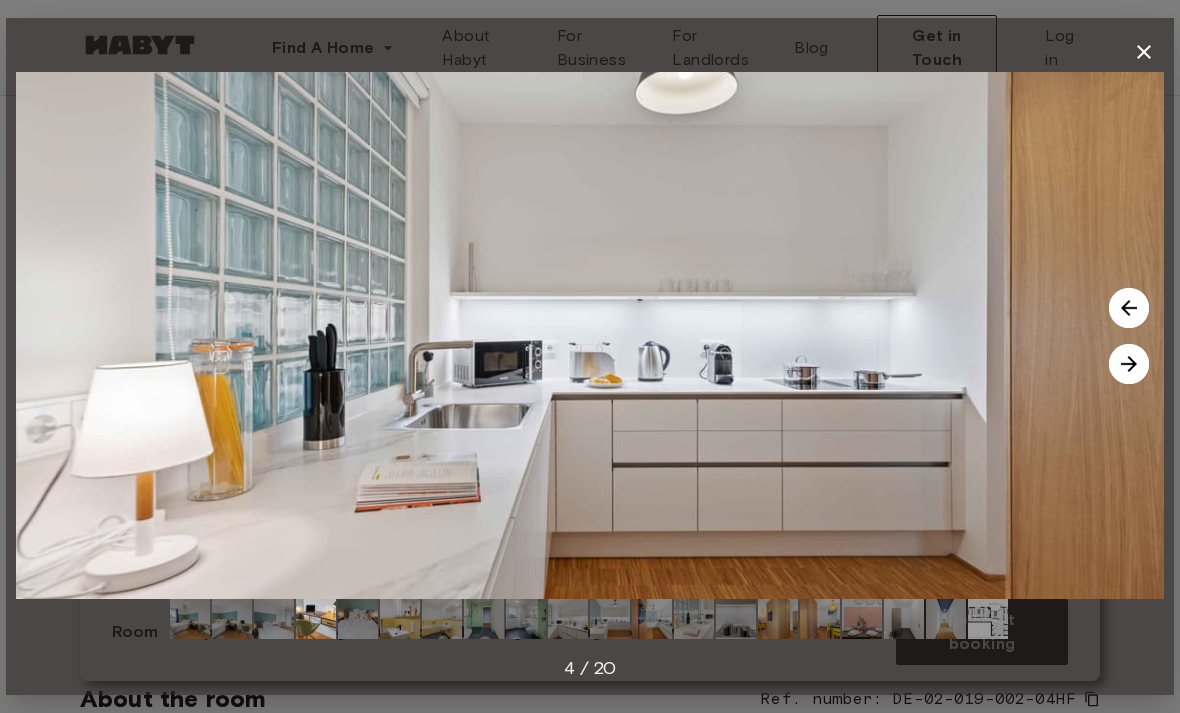 scroll, scrollTop: 306, scrollLeft: 0, axis: vertical 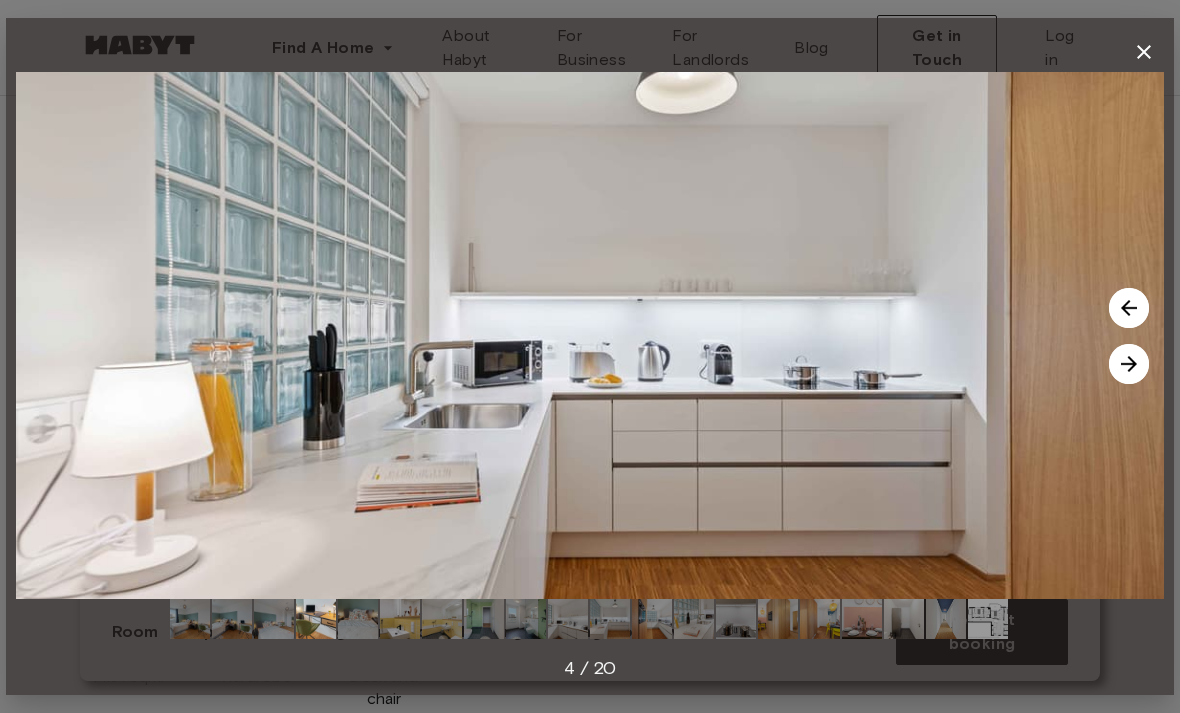 click at bounding box center (1129, 364) 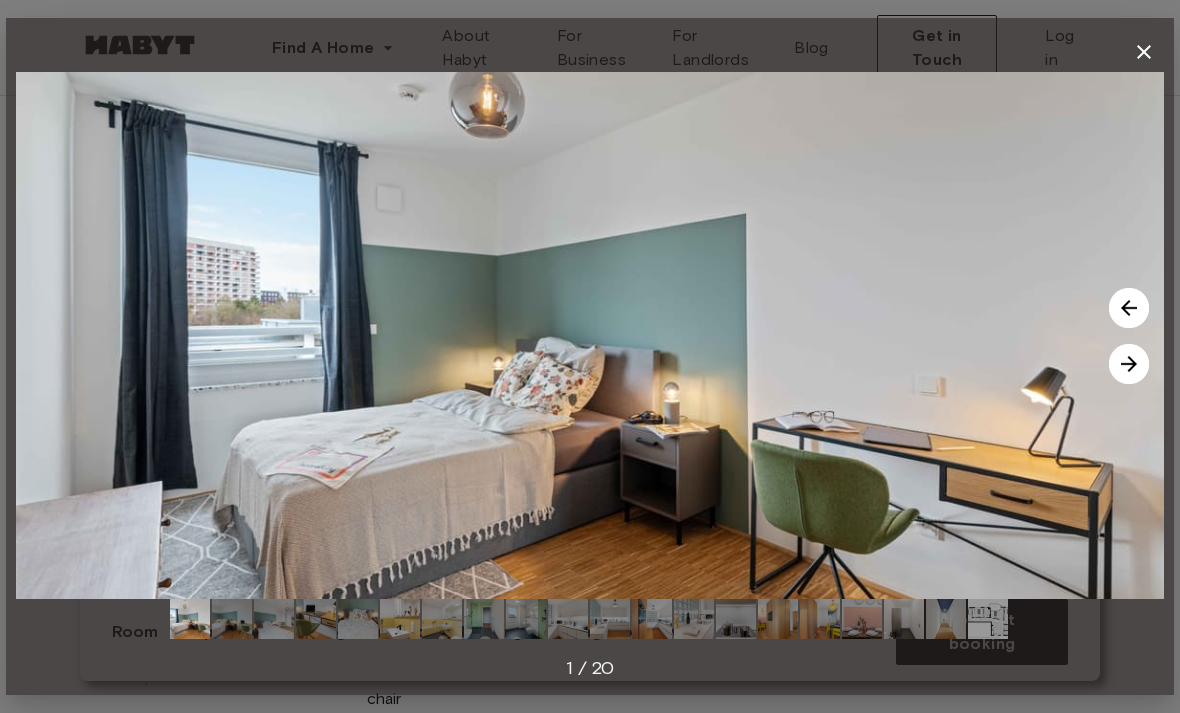 scroll, scrollTop: 0, scrollLeft: 0, axis: both 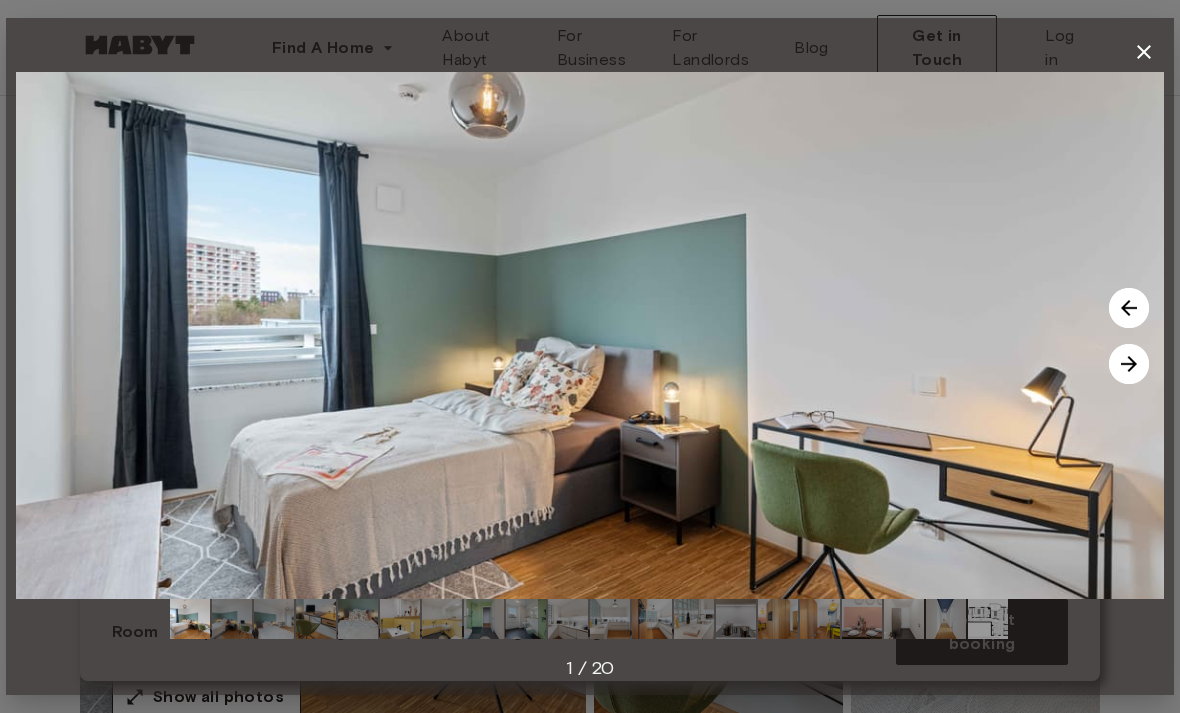 click at bounding box center [484, 619] 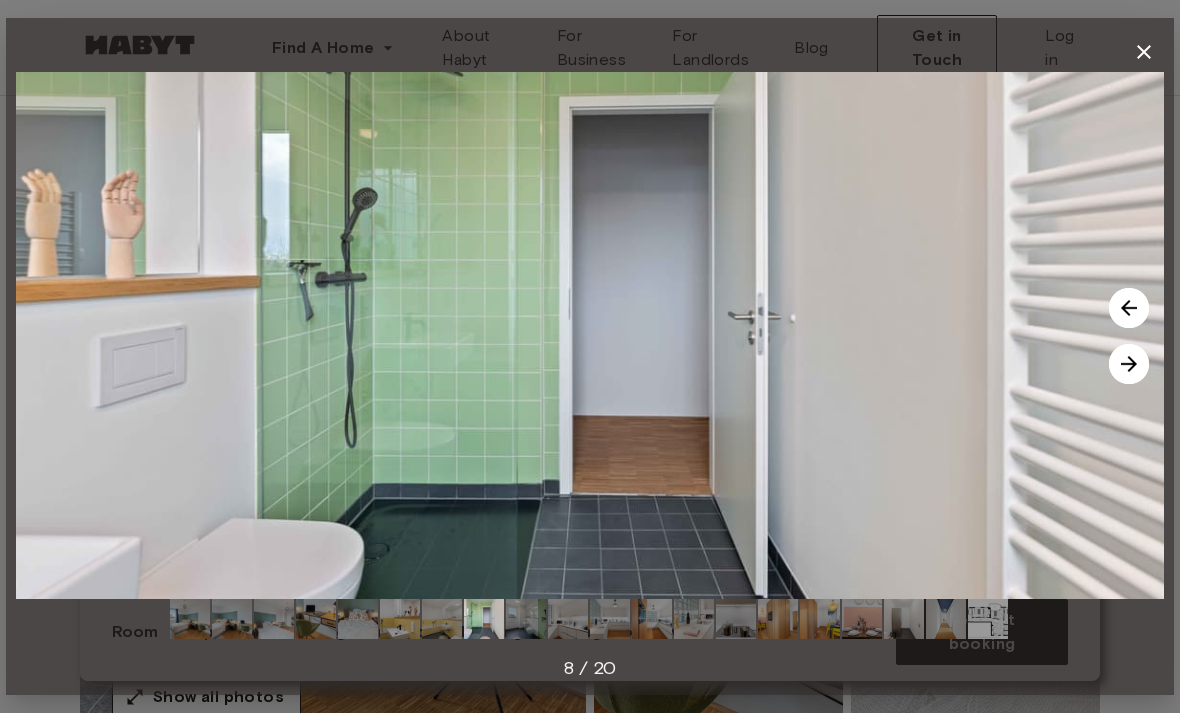 click 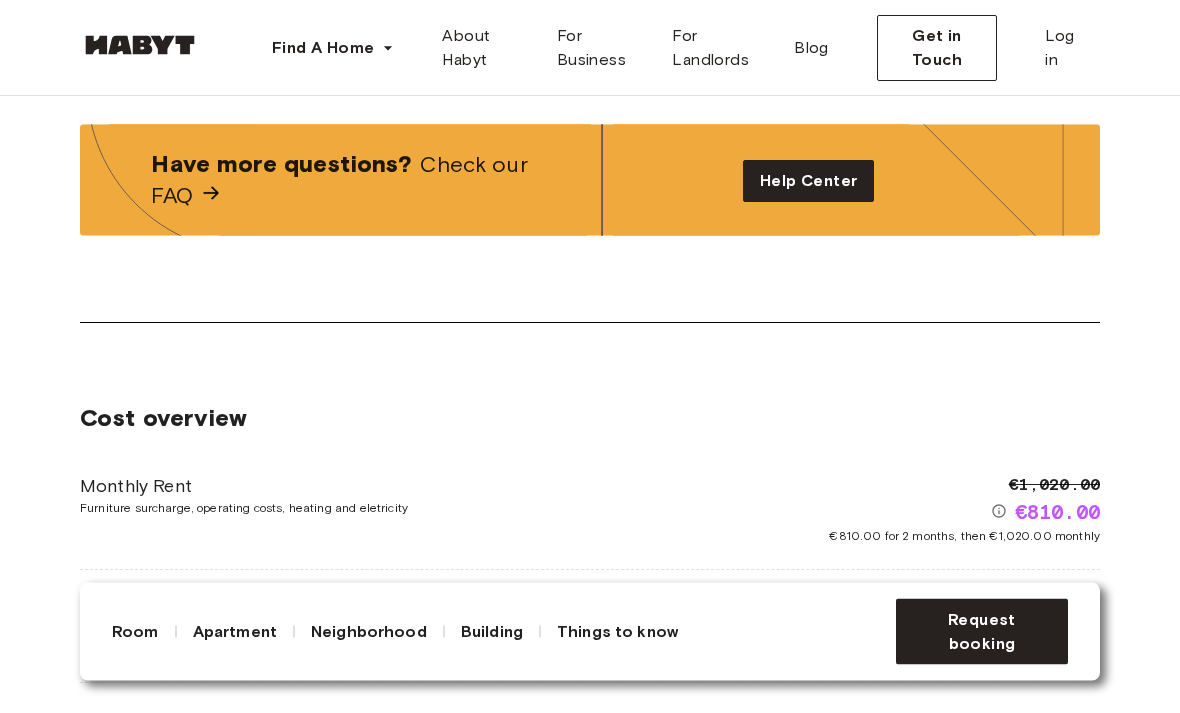 scroll, scrollTop: 2628, scrollLeft: 0, axis: vertical 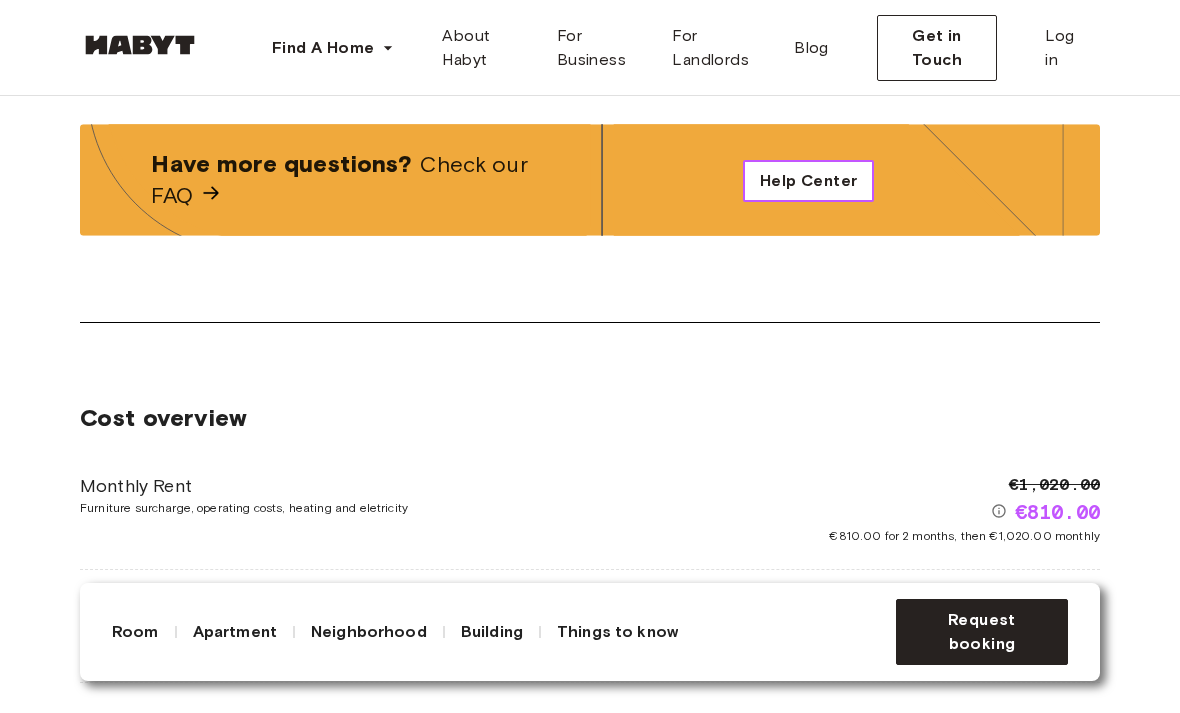 click on "Help Center" at bounding box center (808, 181) 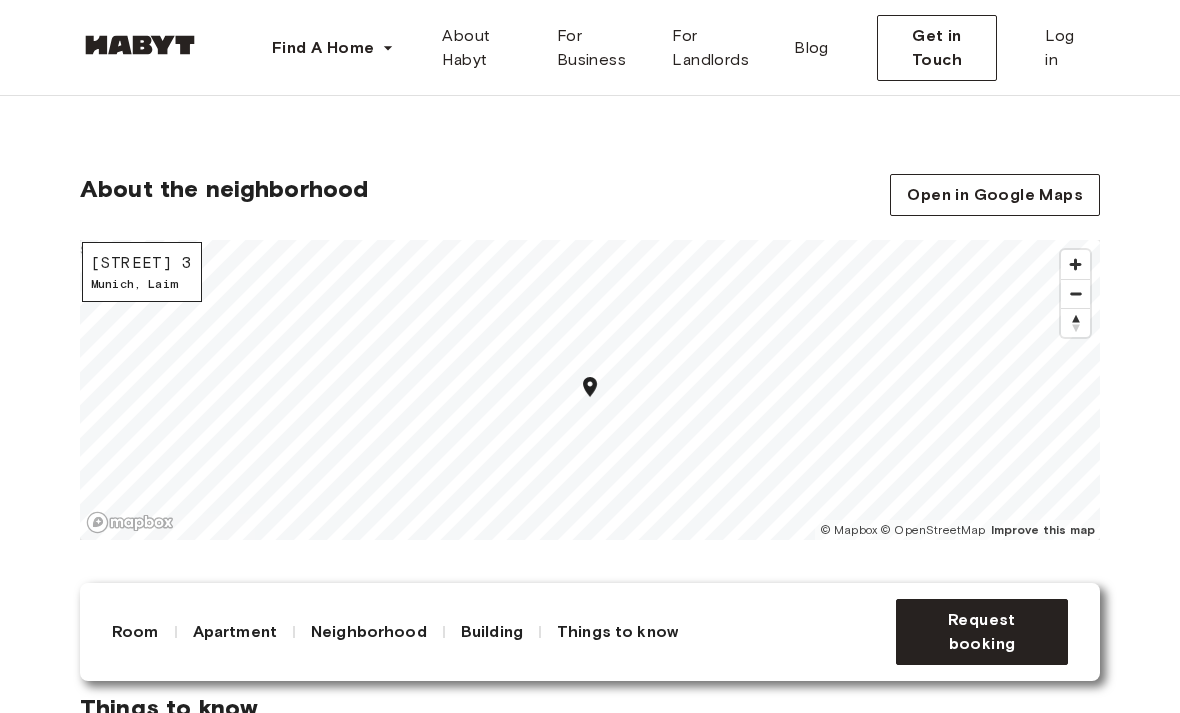scroll, scrollTop: 0, scrollLeft: 0, axis: both 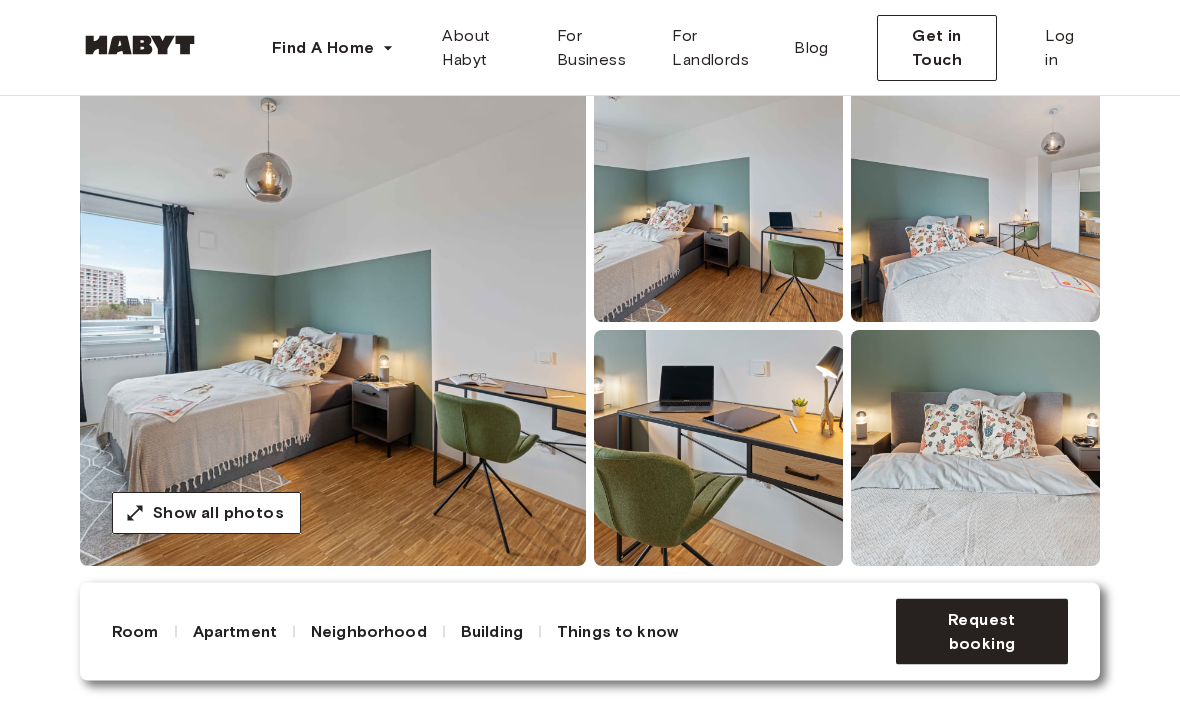 click on "About the room Ref. number:   DE-02-019-002-04HF 14.91 sqm. Wardrobe Desk and chair" at bounding box center [590, 764] 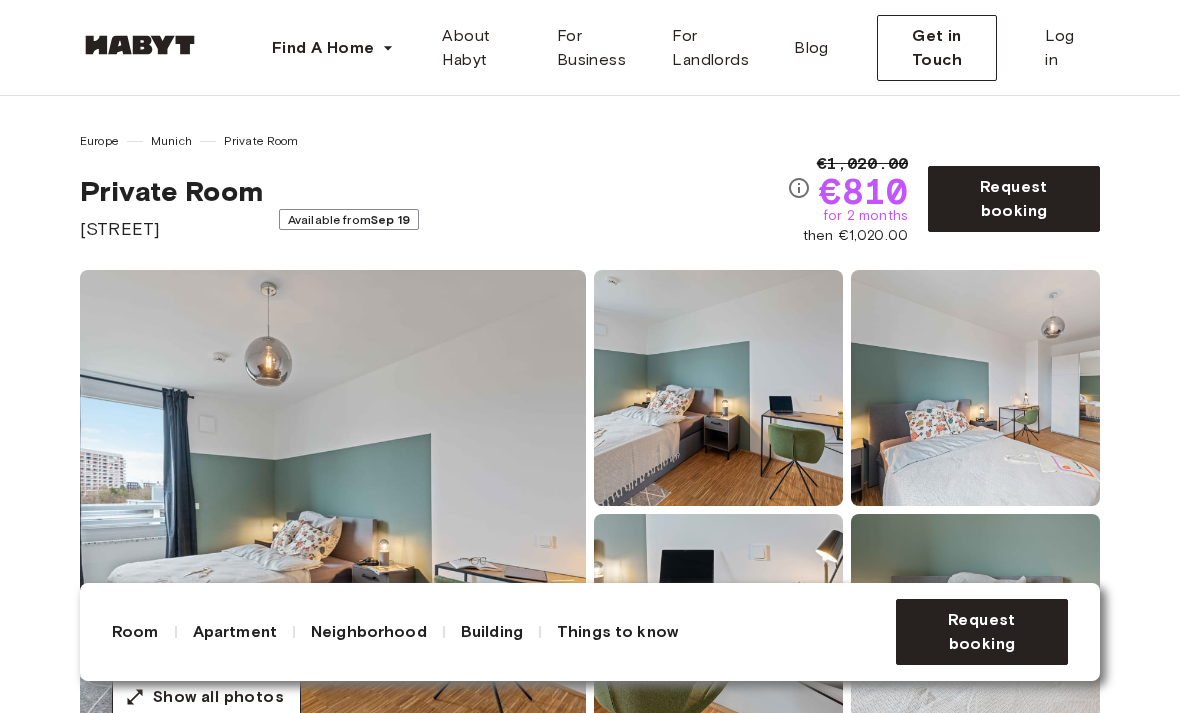 scroll, scrollTop: 799, scrollLeft: 0, axis: vertical 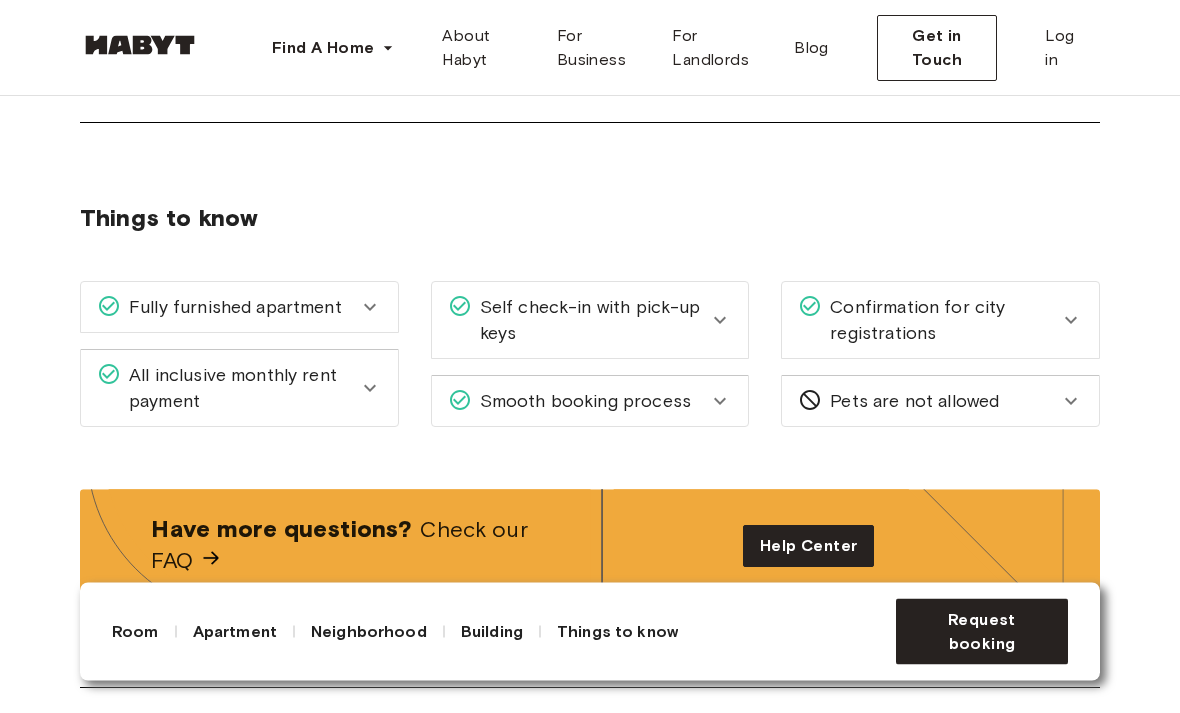 click on "Building" at bounding box center [492, 632] 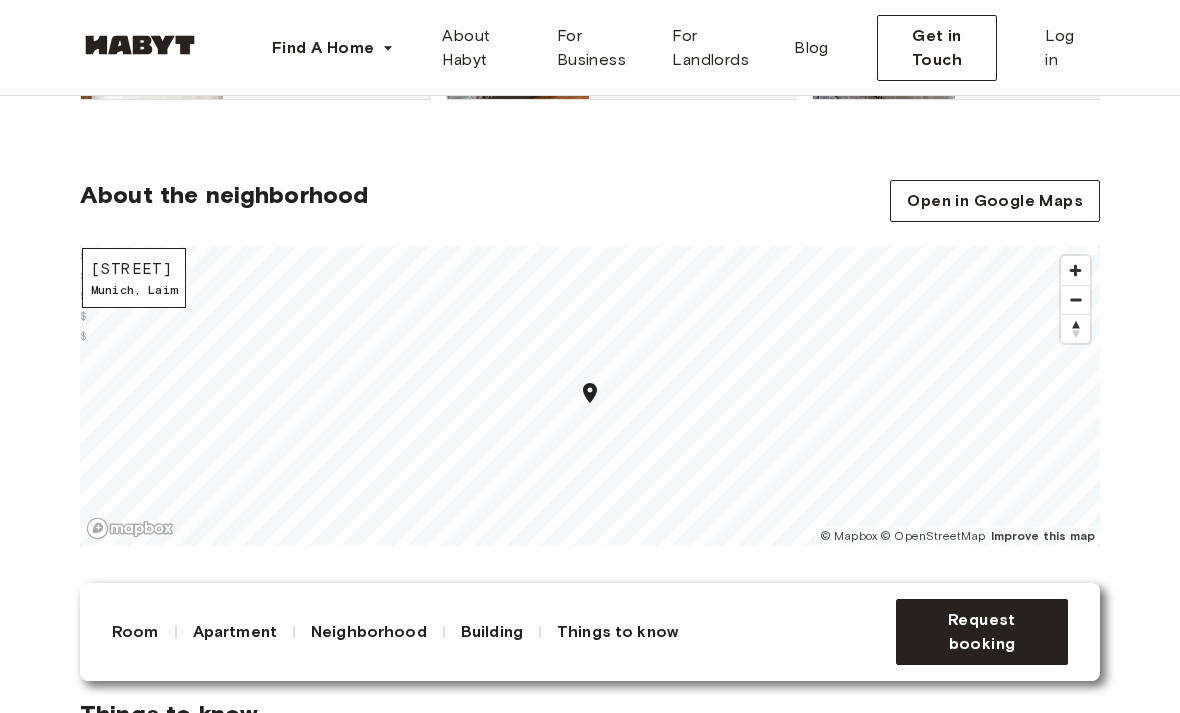 click on "Neighborhood" at bounding box center (369, 632) 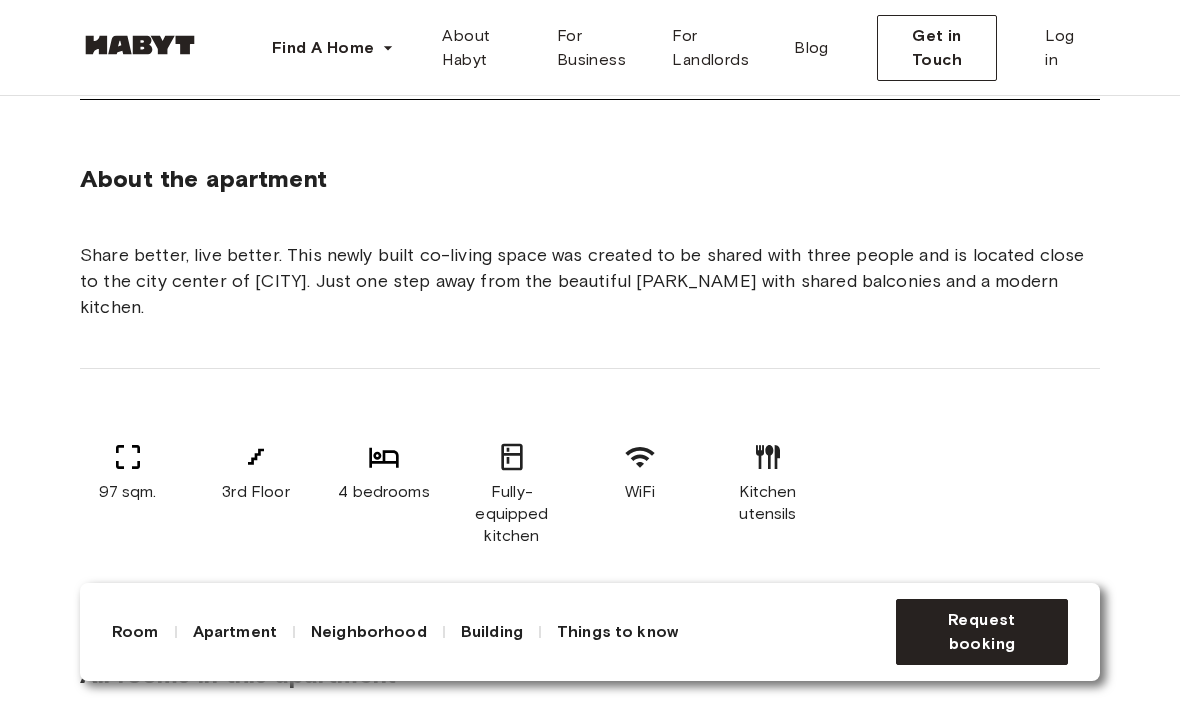 click on "Things to know" at bounding box center [617, 632] 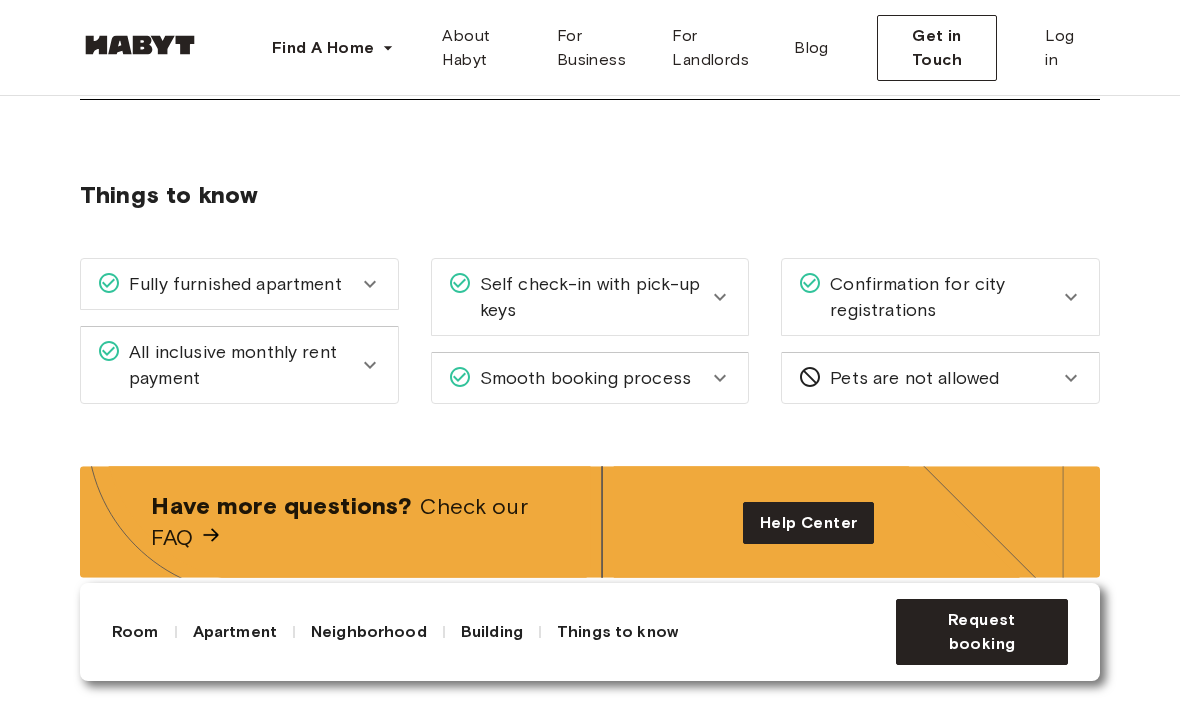 click 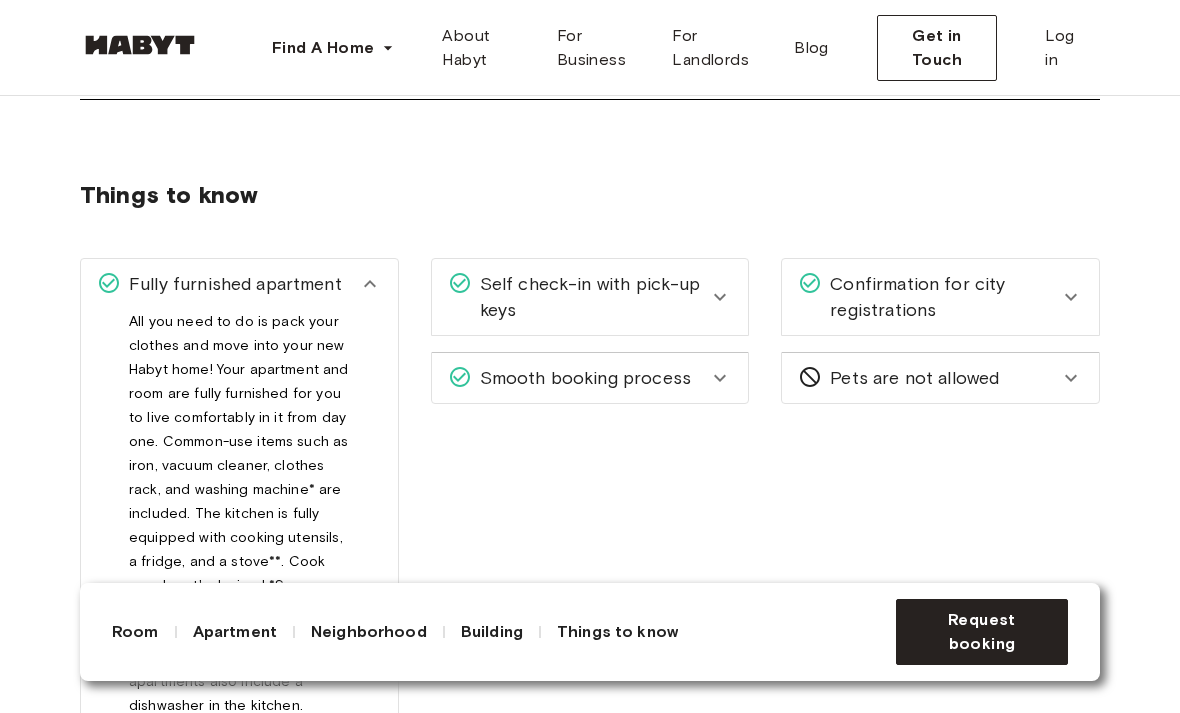 click on "Fully furnished apartment" at bounding box center (239, 284) 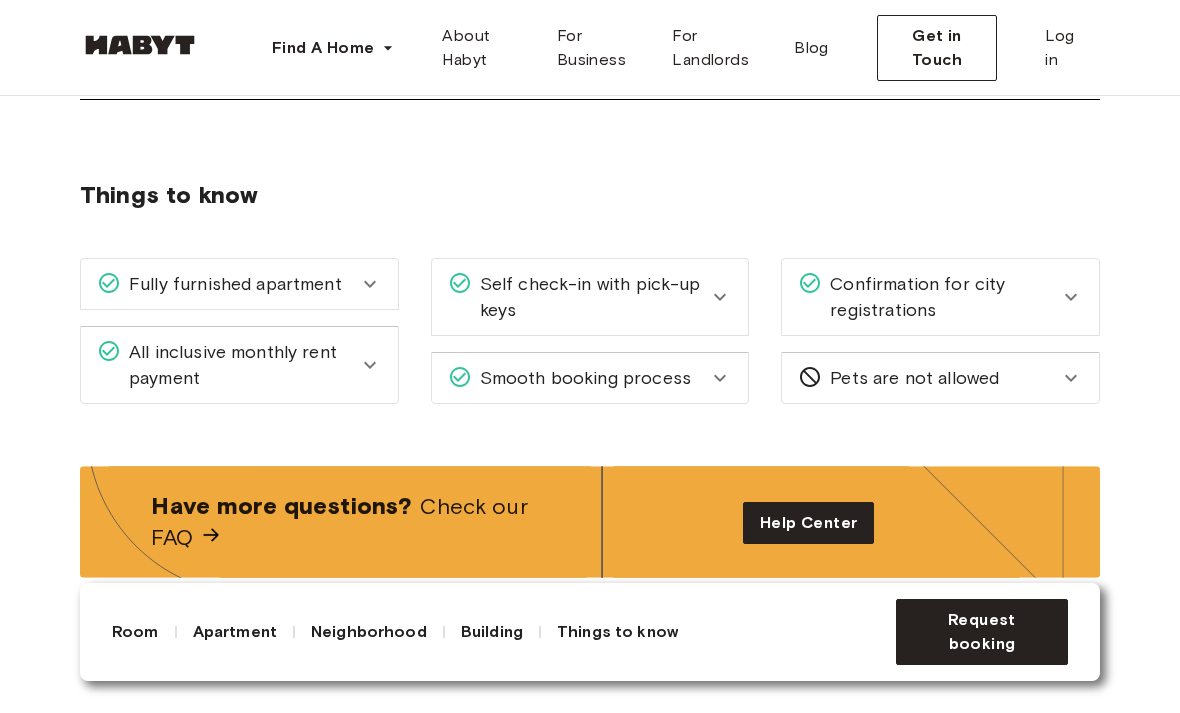 click 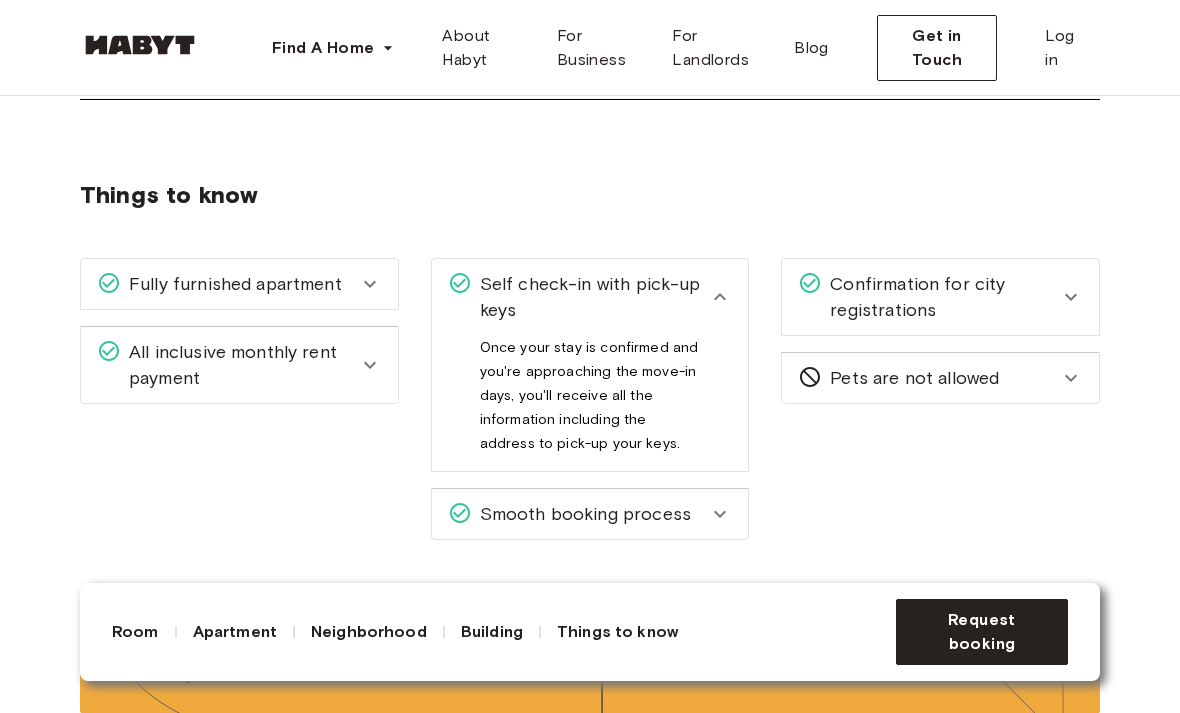 click 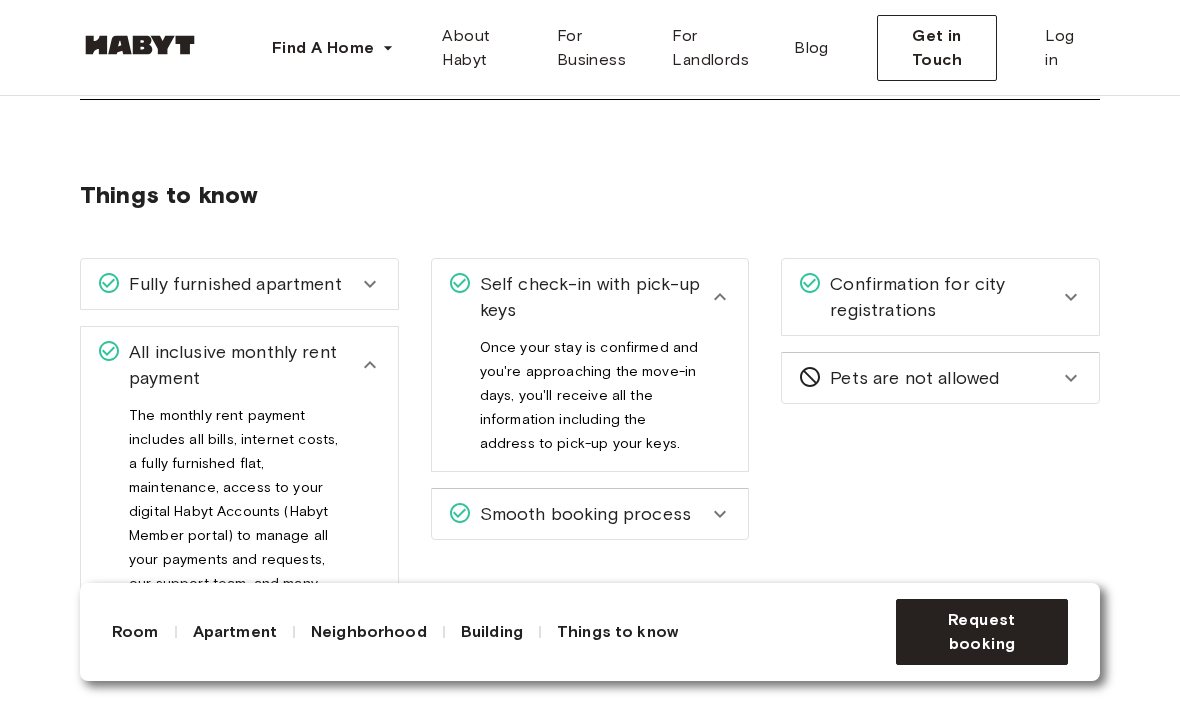 click on "Smooth booking process" at bounding box center [581, 514] 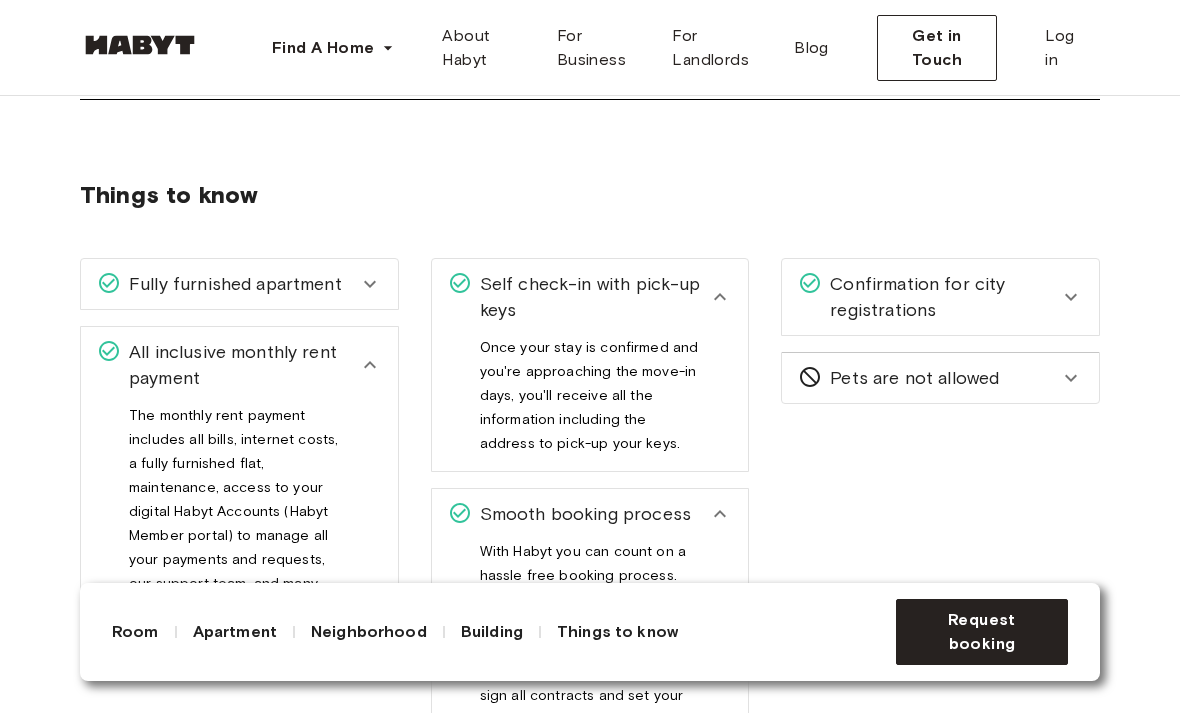 click on "Confirmation for city registrations" at bounding box center [940, 297] 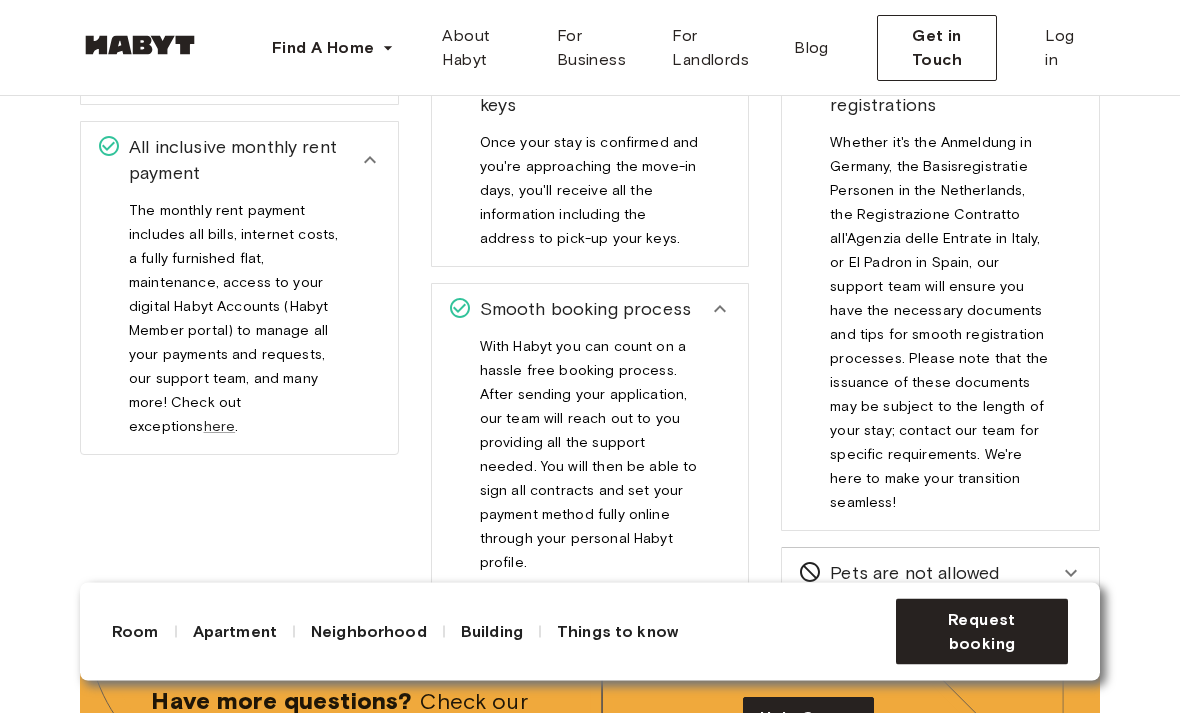 scroll, scrollTop: 2491, scrollLeft: 0, axis: vertical 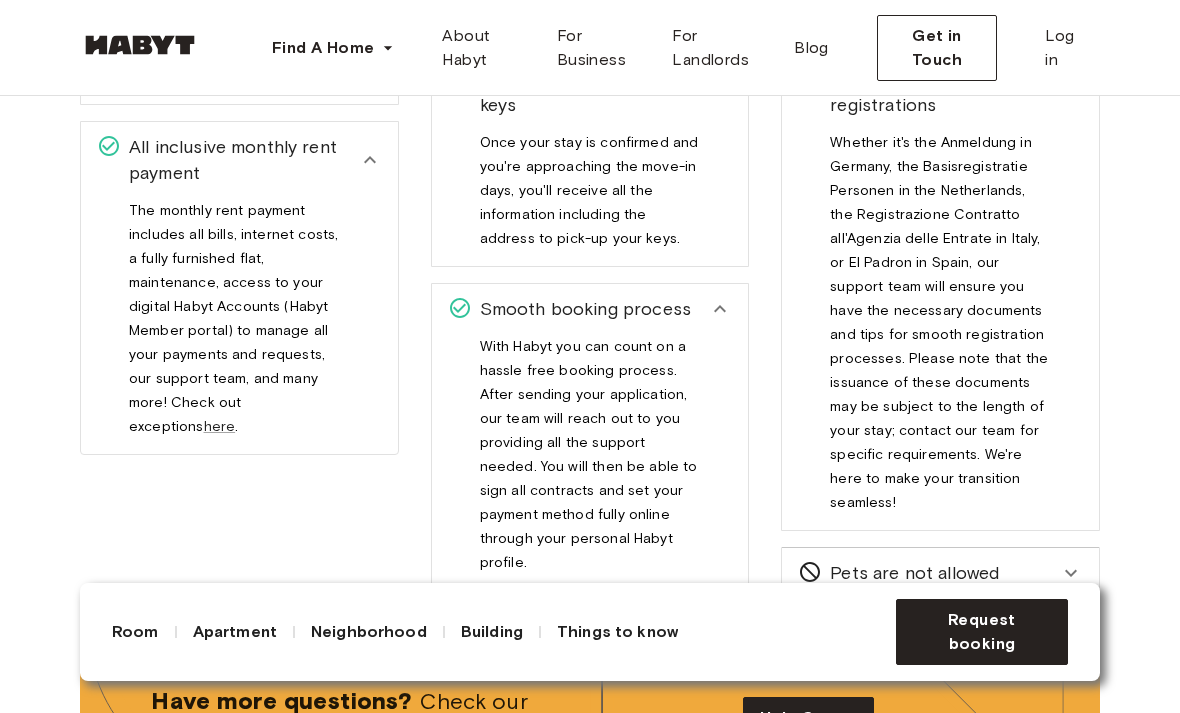 click on "Pets are not allowed" at bounding box center [940, 573] 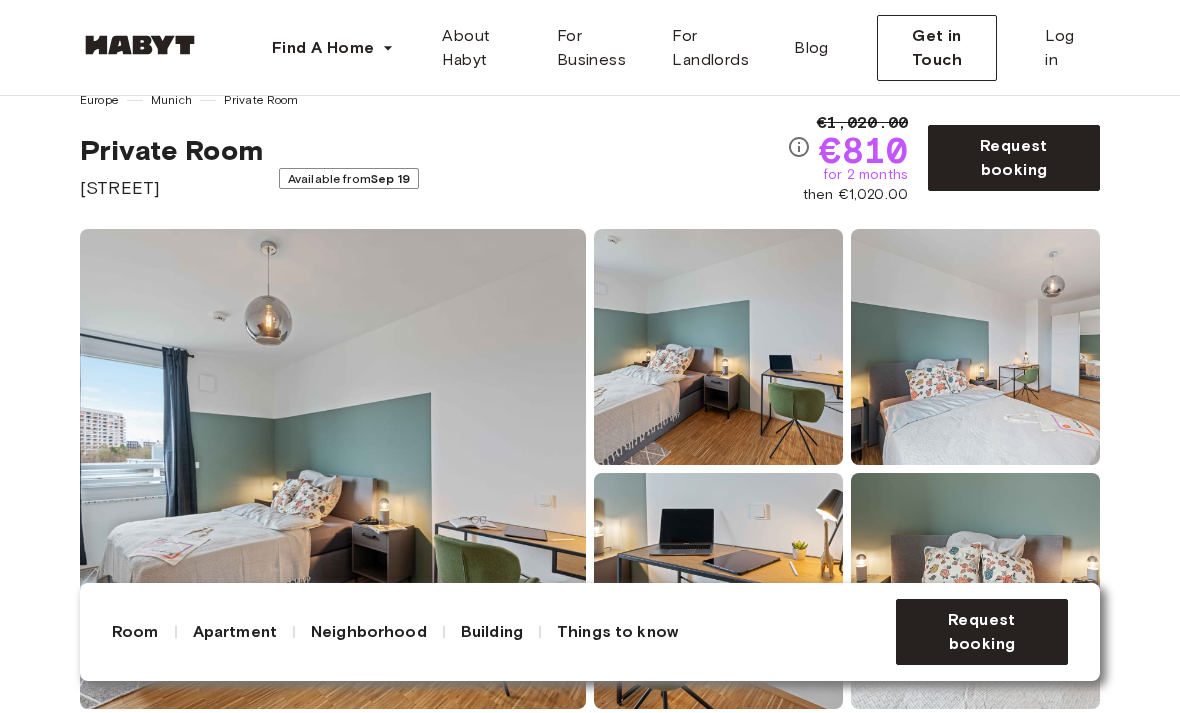 scroll, scrollTop: 0, scrollLeft: 0, axis: both 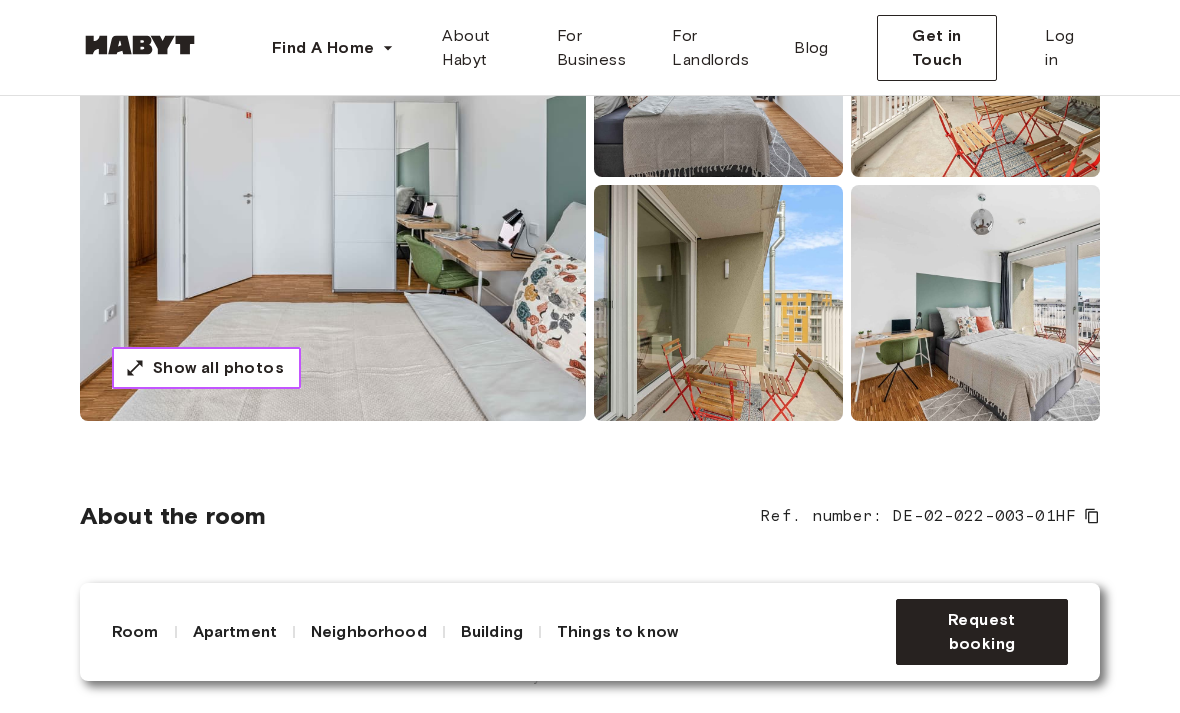 click on "Show all photos" at bounding box center [218, 368] 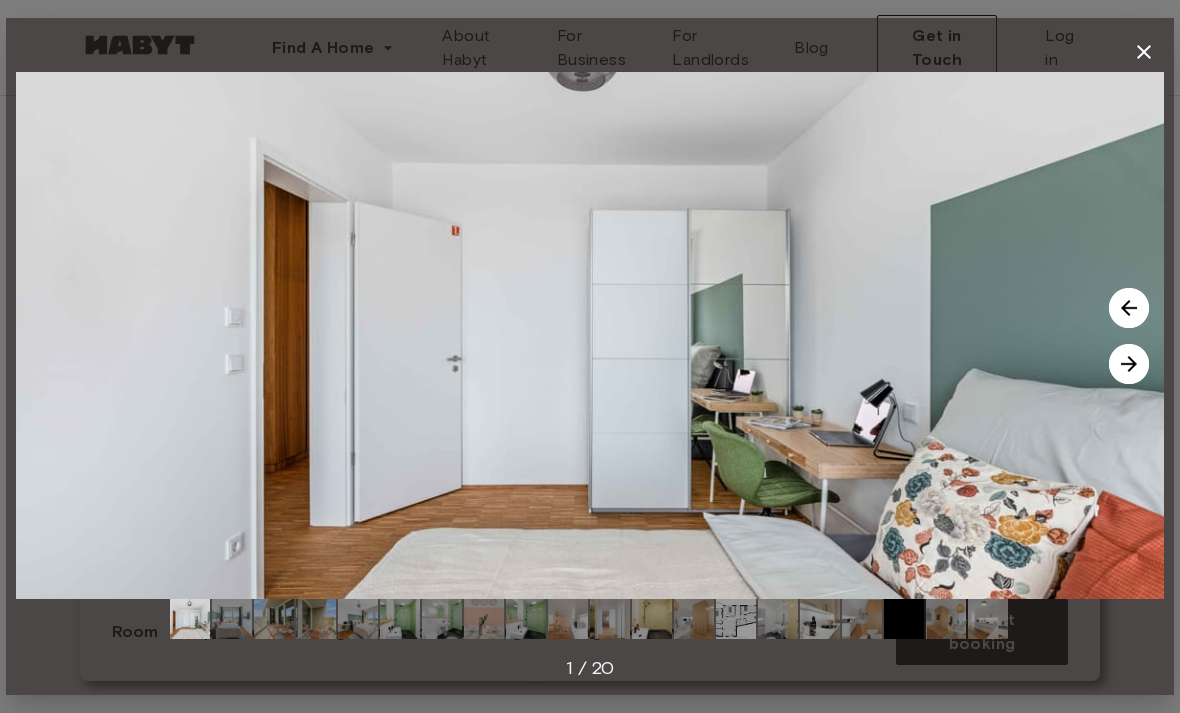 click at bounding box center (190, 619) 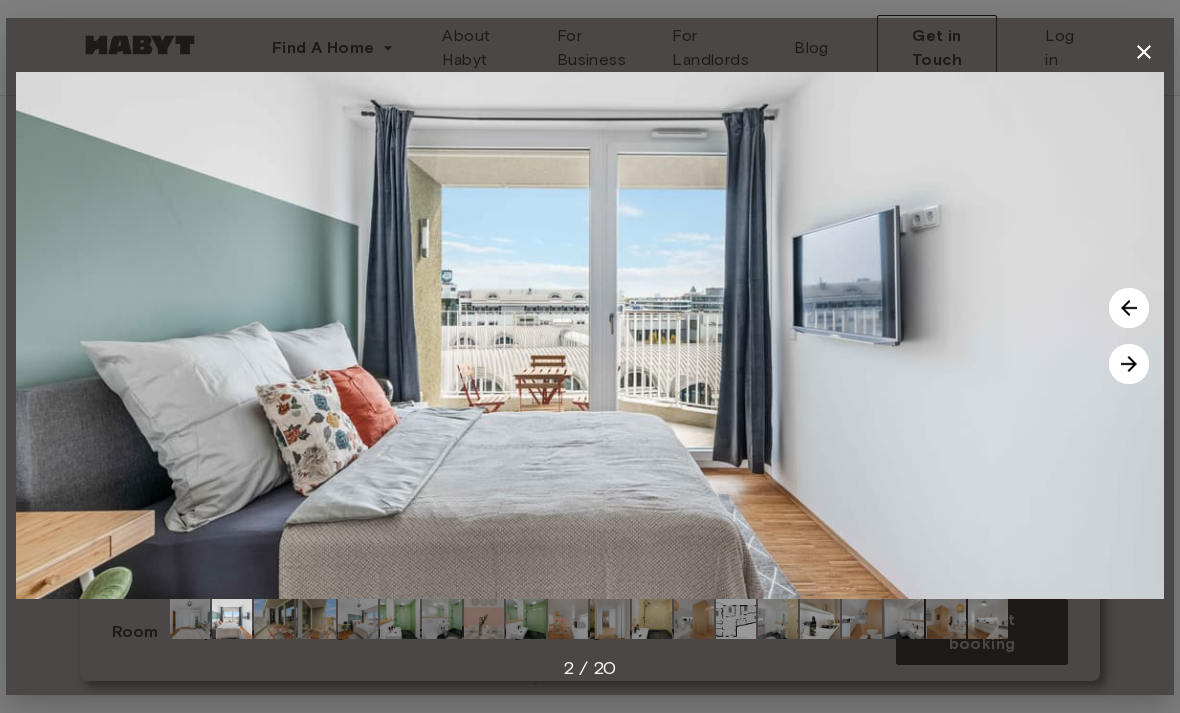 click at bounding box center (274, 619) 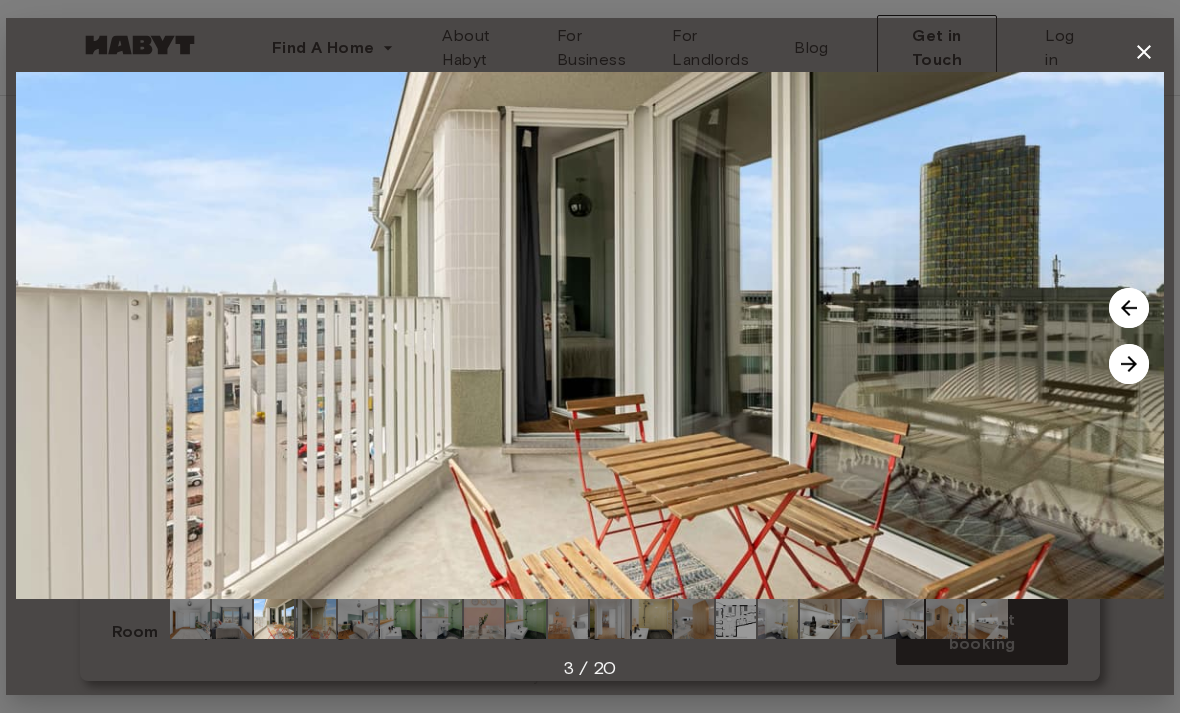click at bounding box center (316, 619) 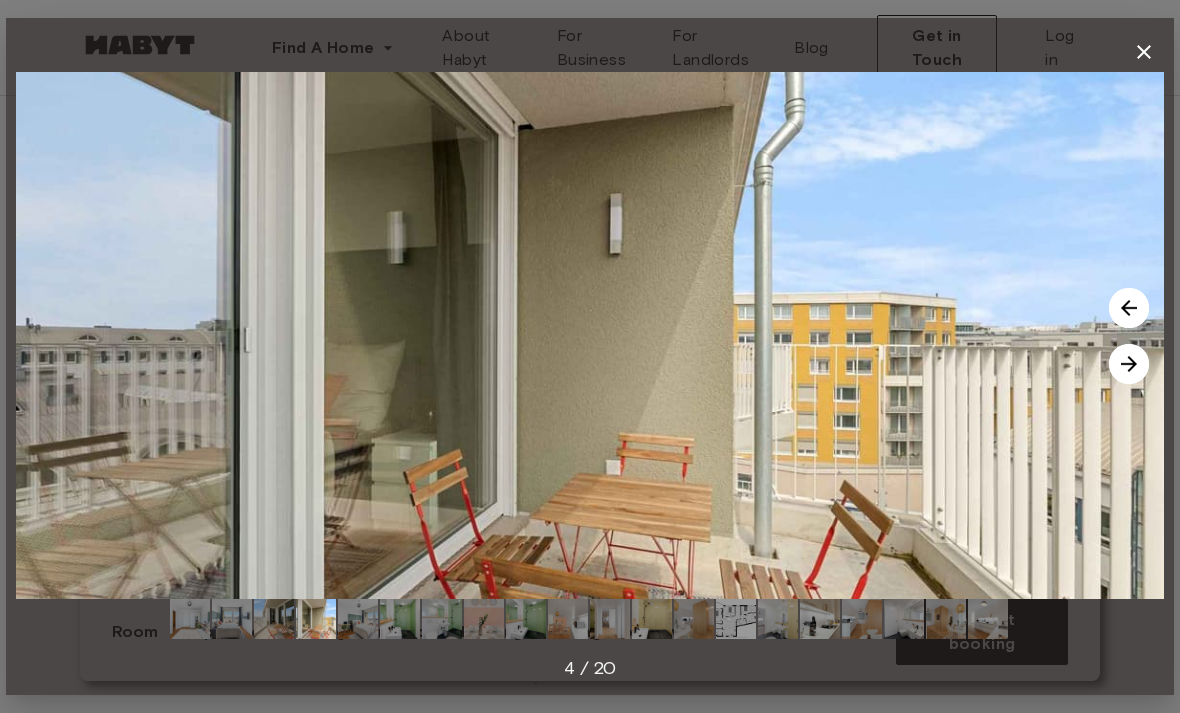 click at bounding box center [358, 619] 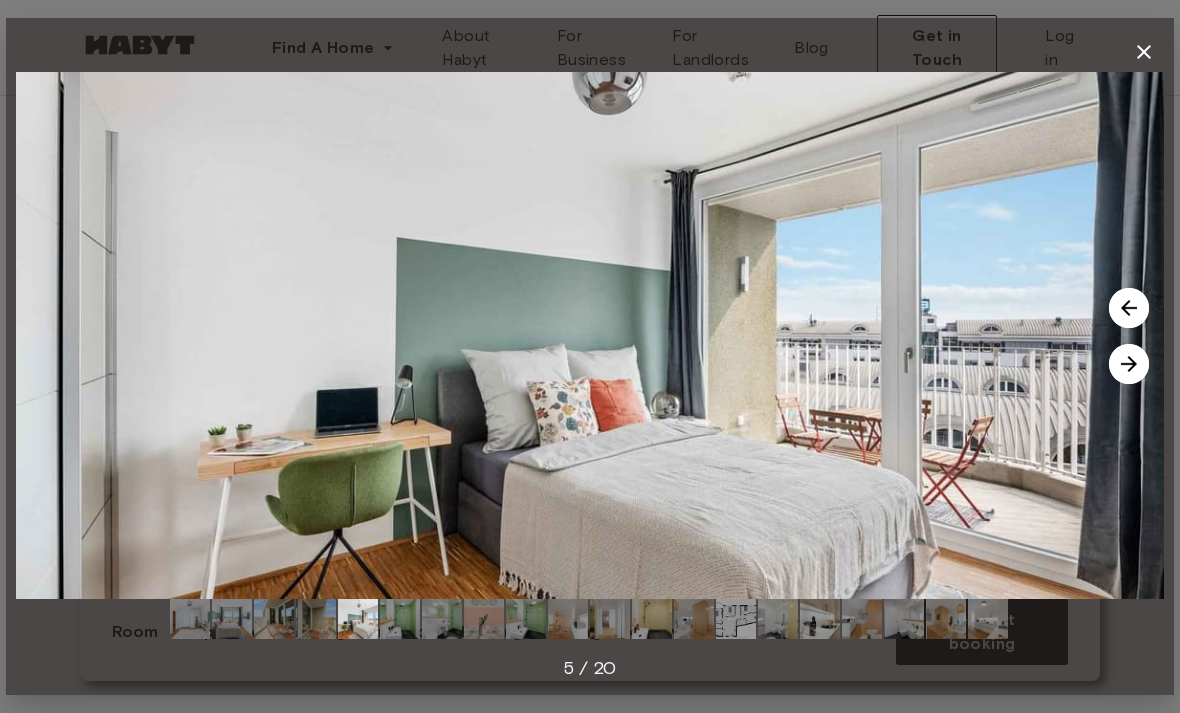 click at bounding box center (400, 619) 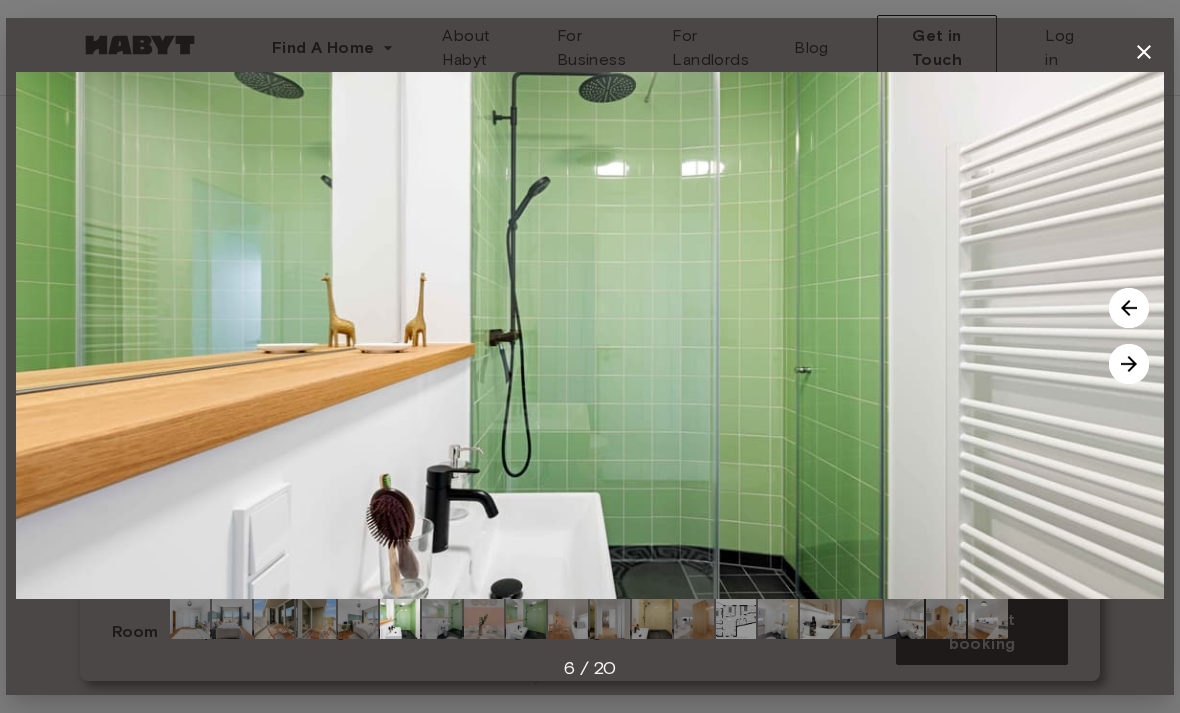 click at bounding box center (442, 619) 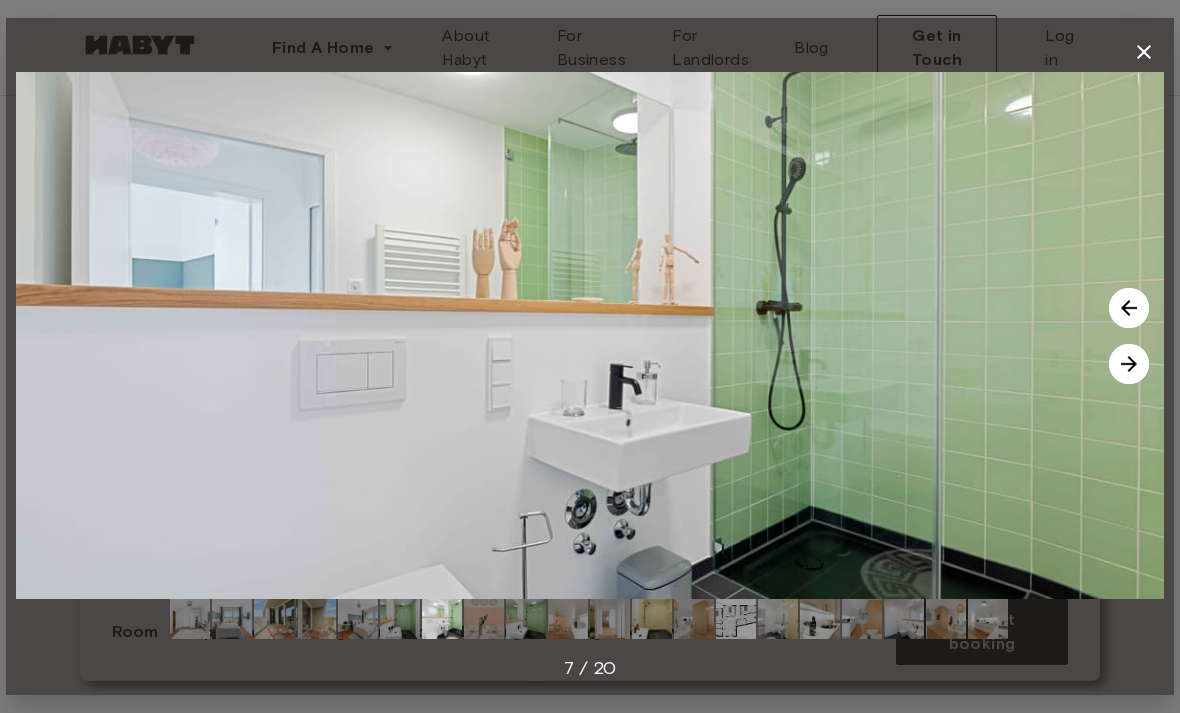click at bounding box center [484, 619] 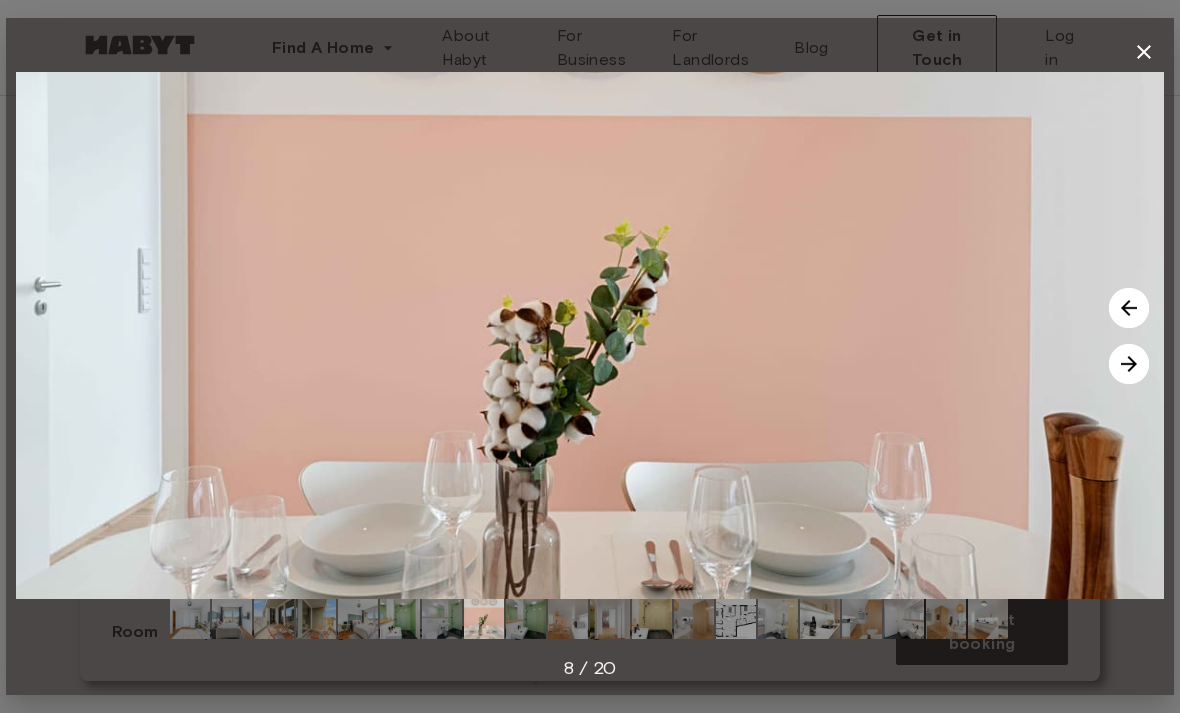 click at bounding box center (526, 619) 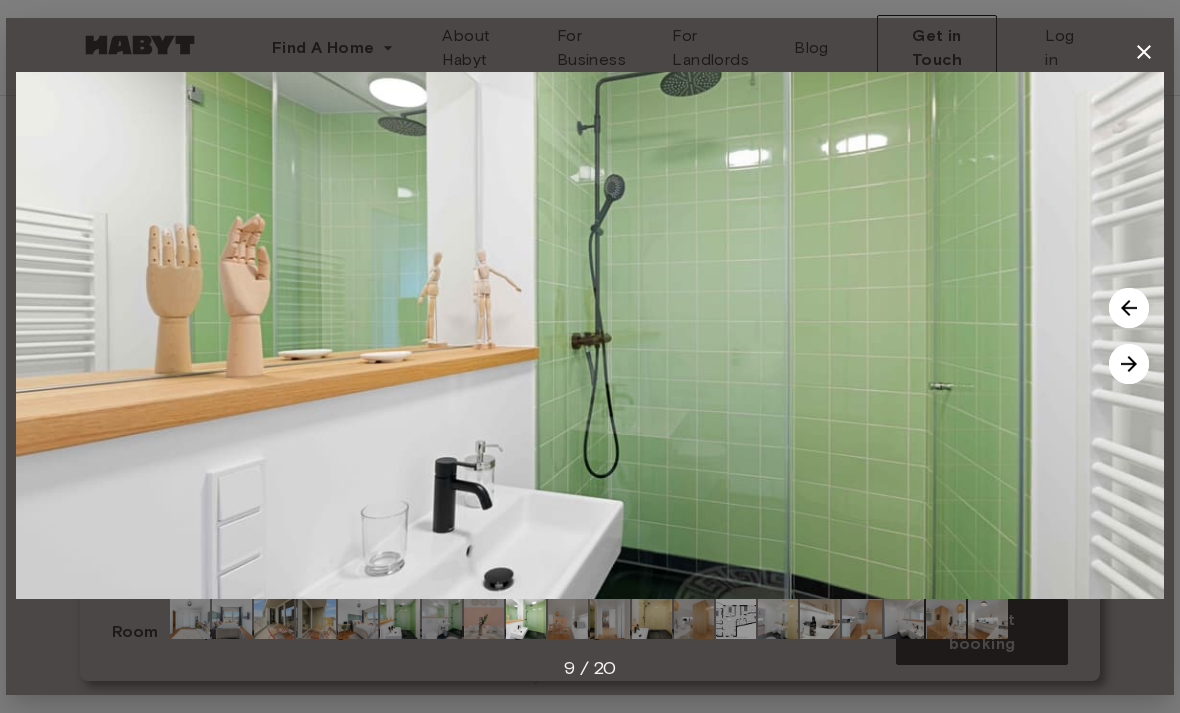click at bounding box center [568, 619] 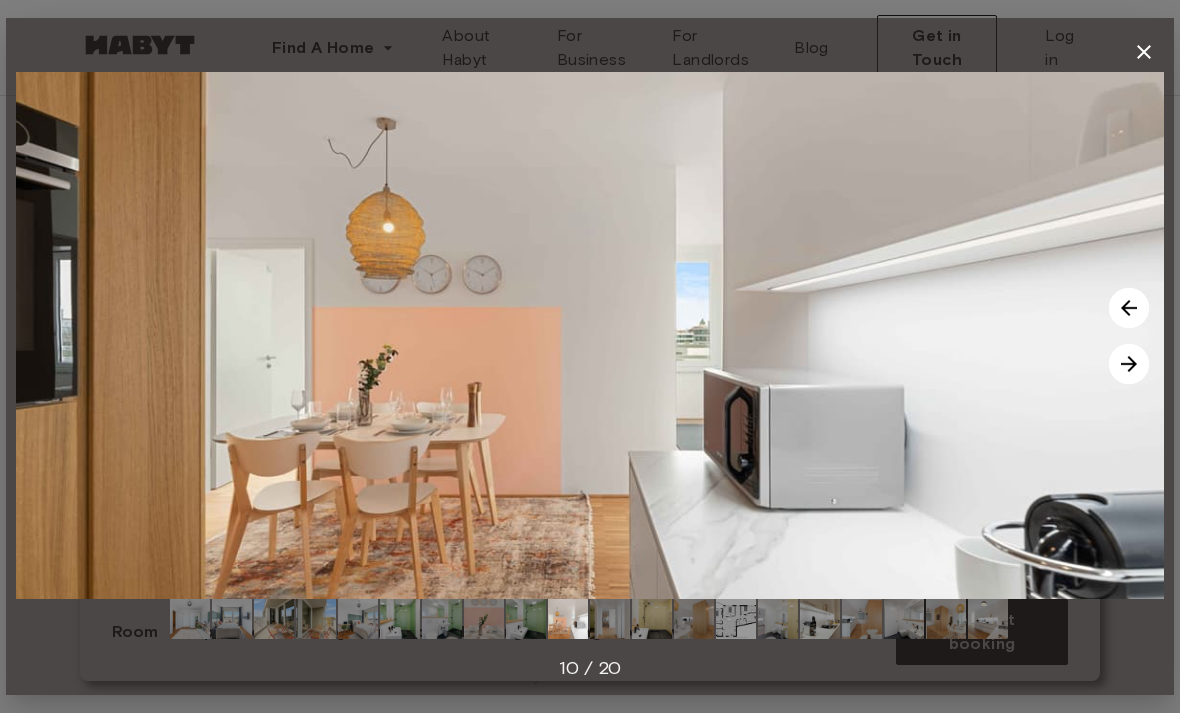 click at bounding box center [610, 619] 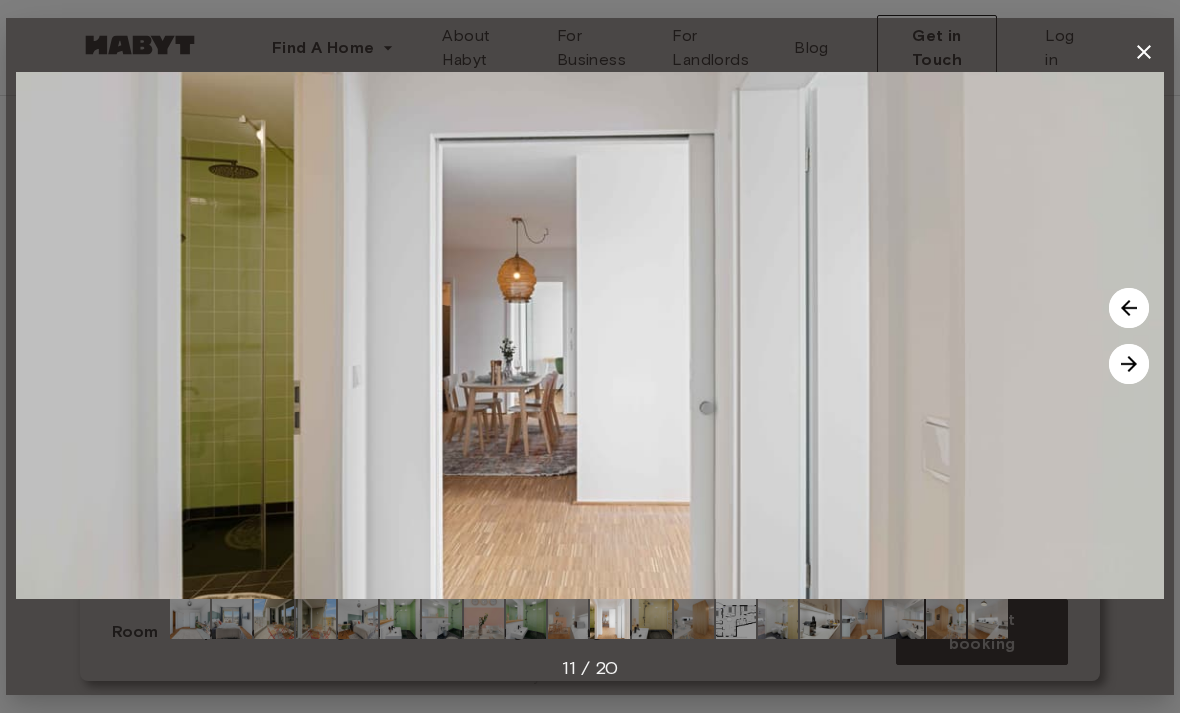click at bounding box center [652, 619] 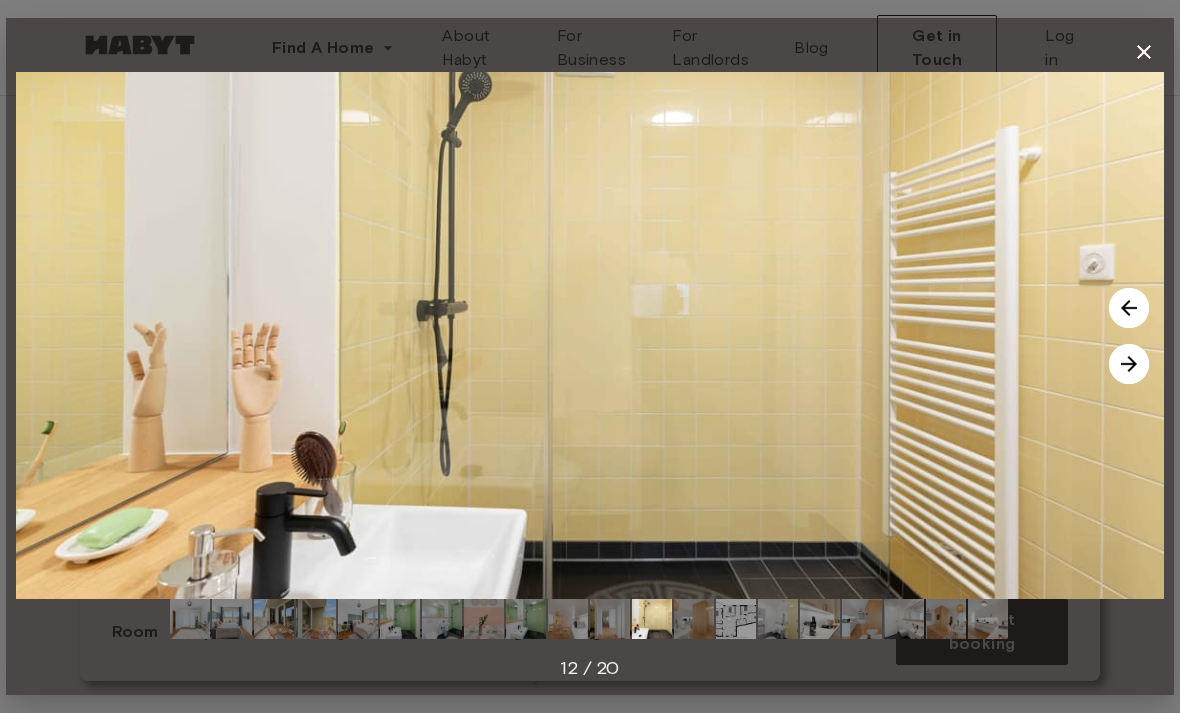 click at bounding box center [694, 619] 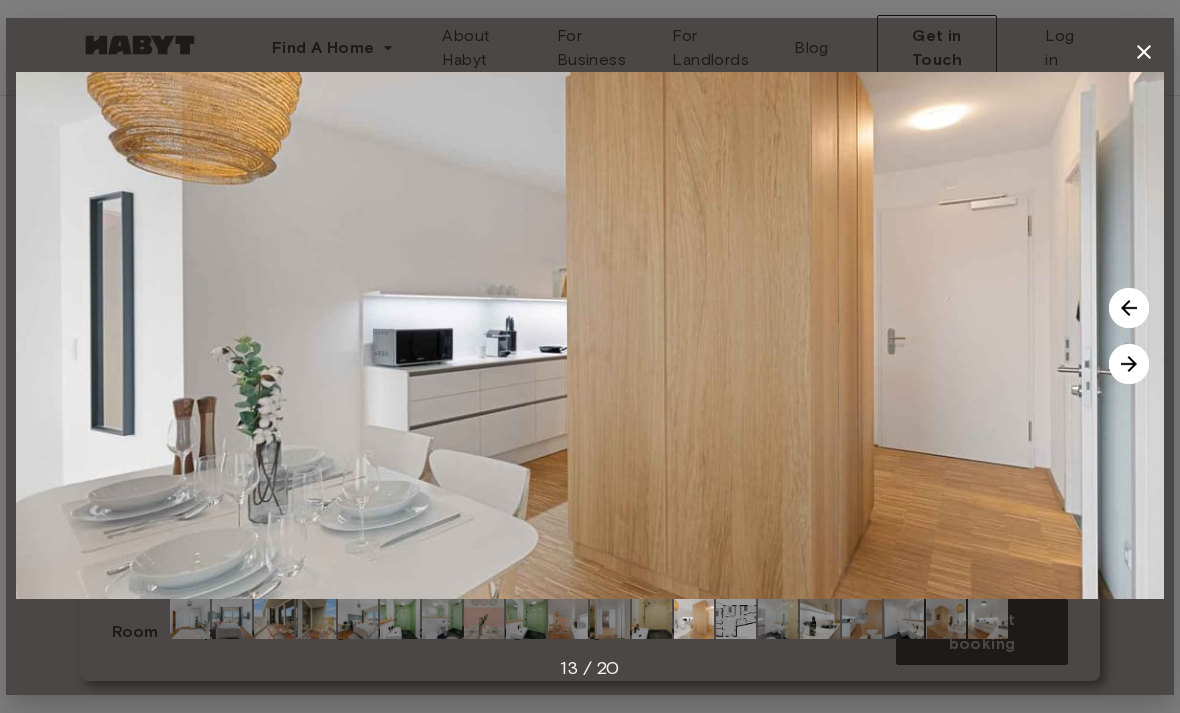 click at bounding box center [736, 619] 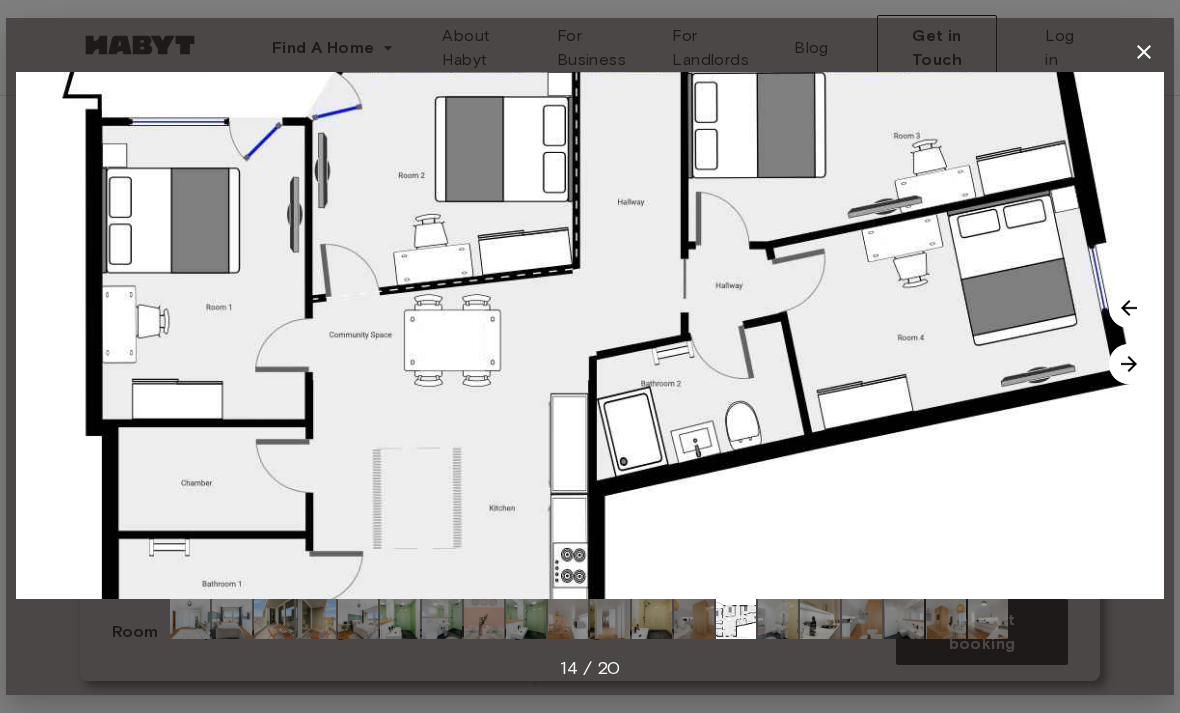 click at bounding box center [778, 619] 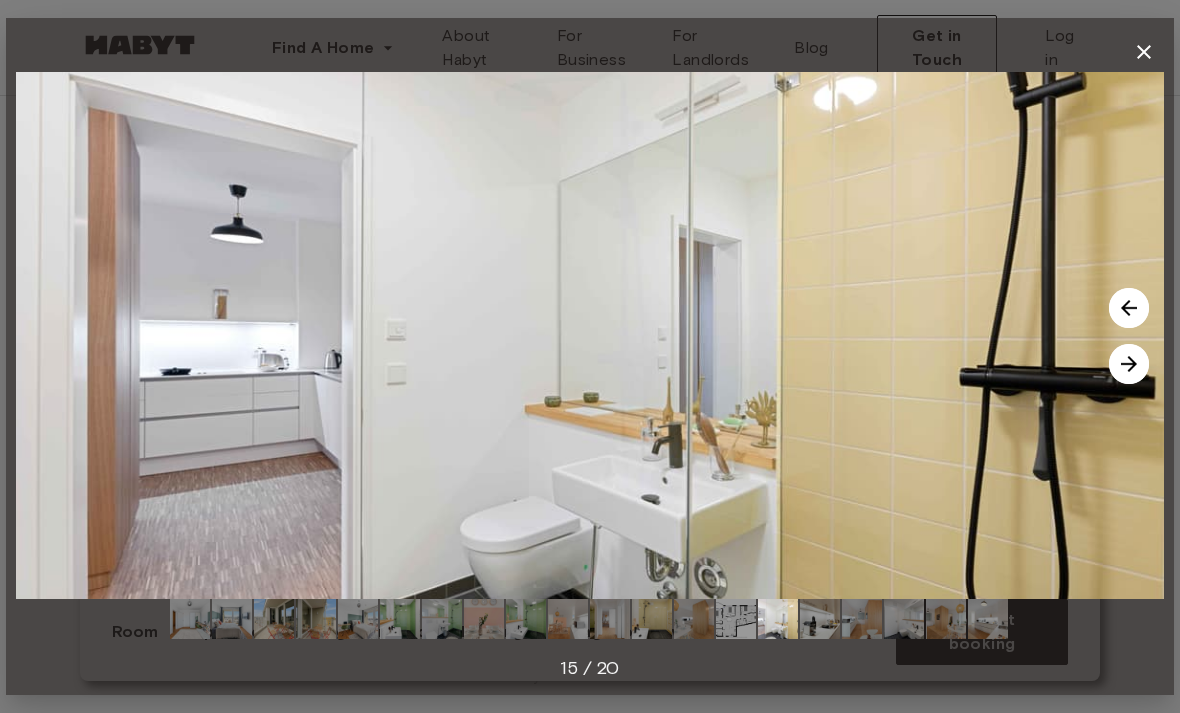 click at bounding box center [820, 619] 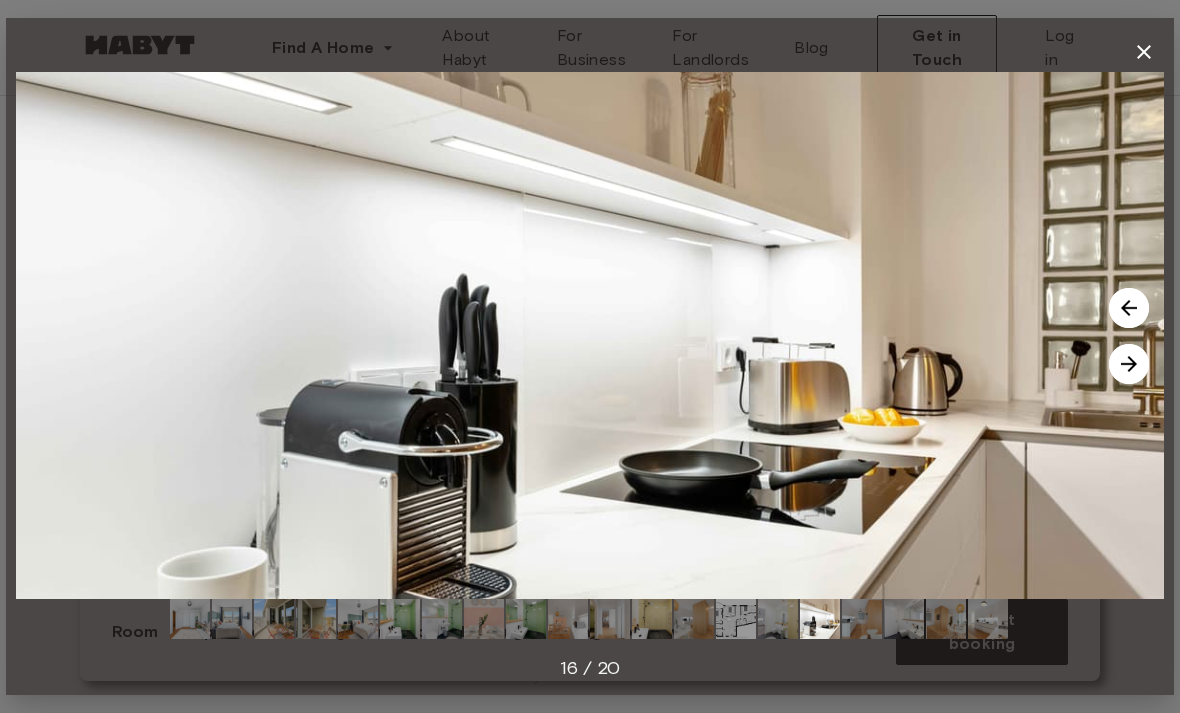 click at bounding box center (862, 619) 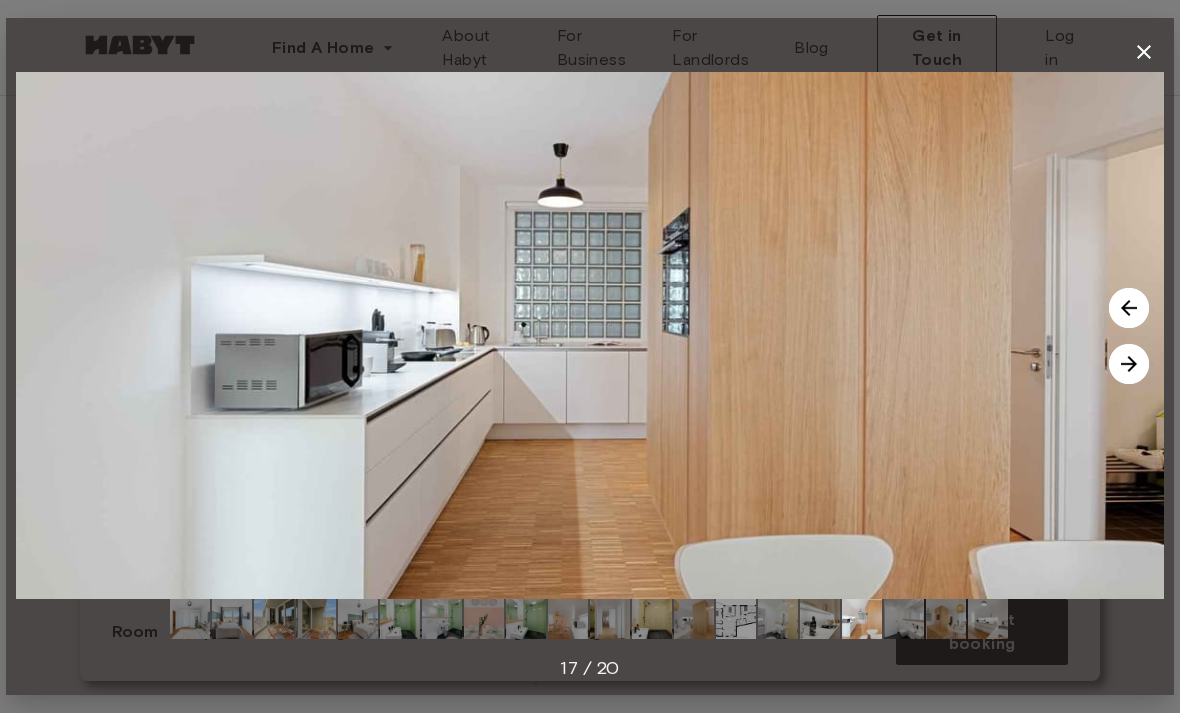 click at bounding box center (904, 619) 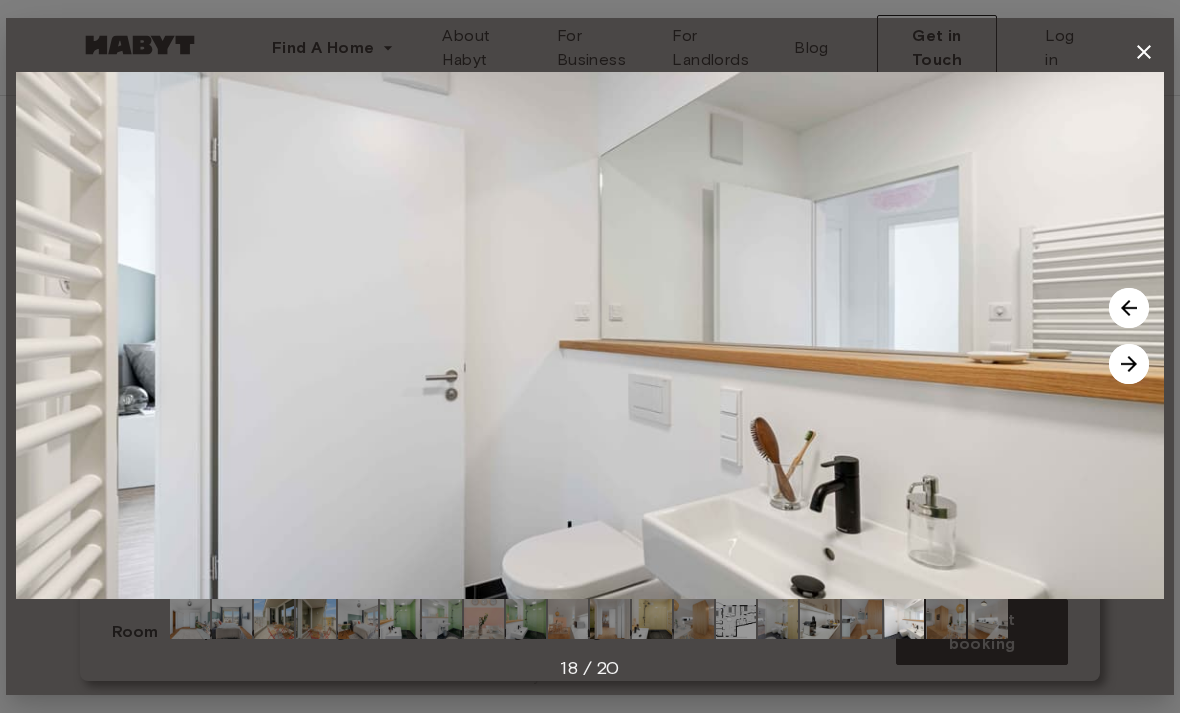 click at bounding box center (904, 619) 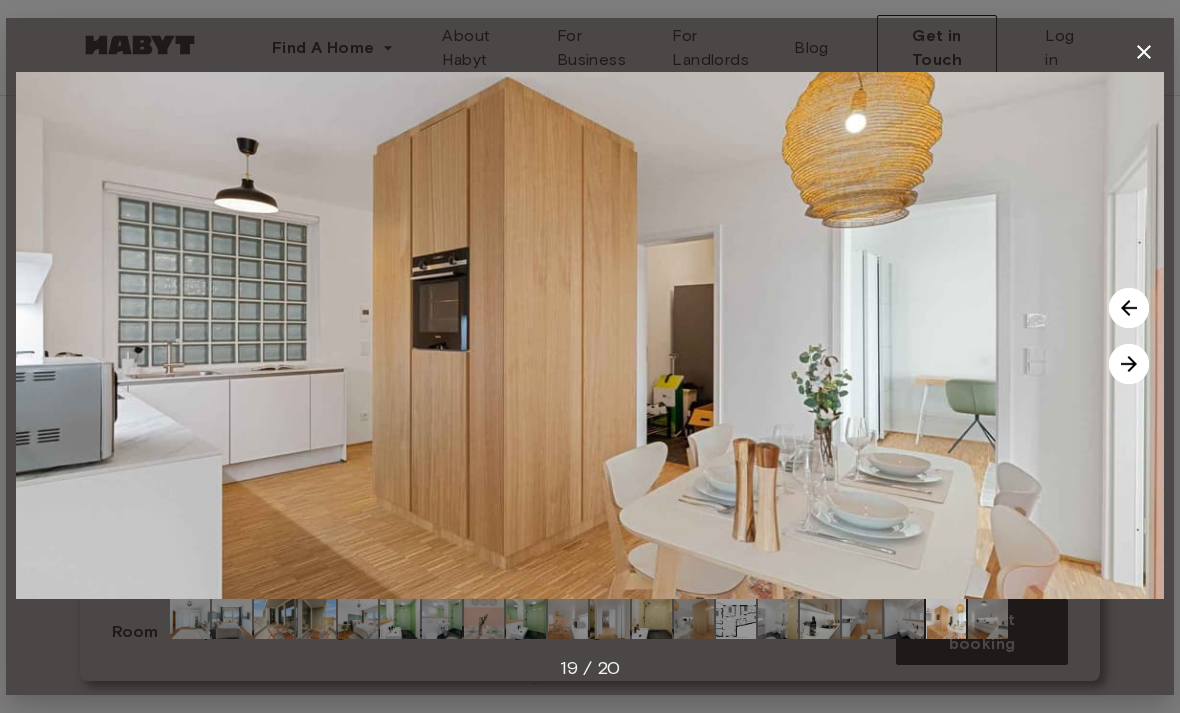 click 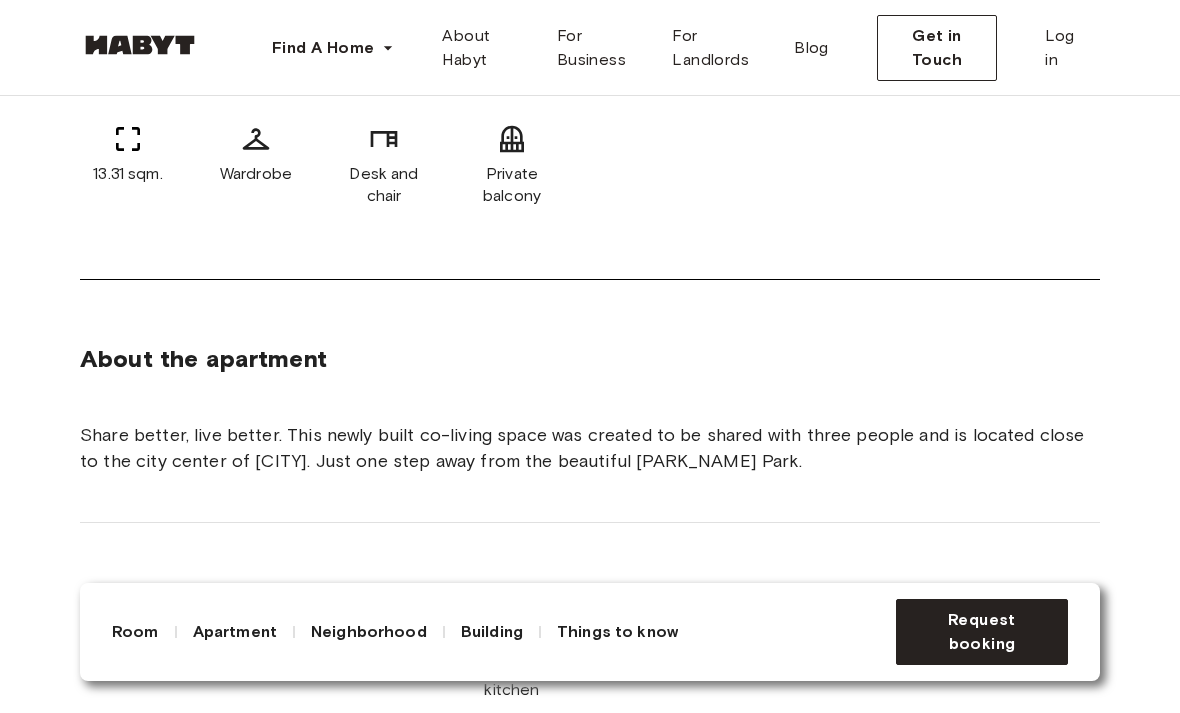 scroll, scrollTop: 933, scrollLeft: 0, axis: vertical 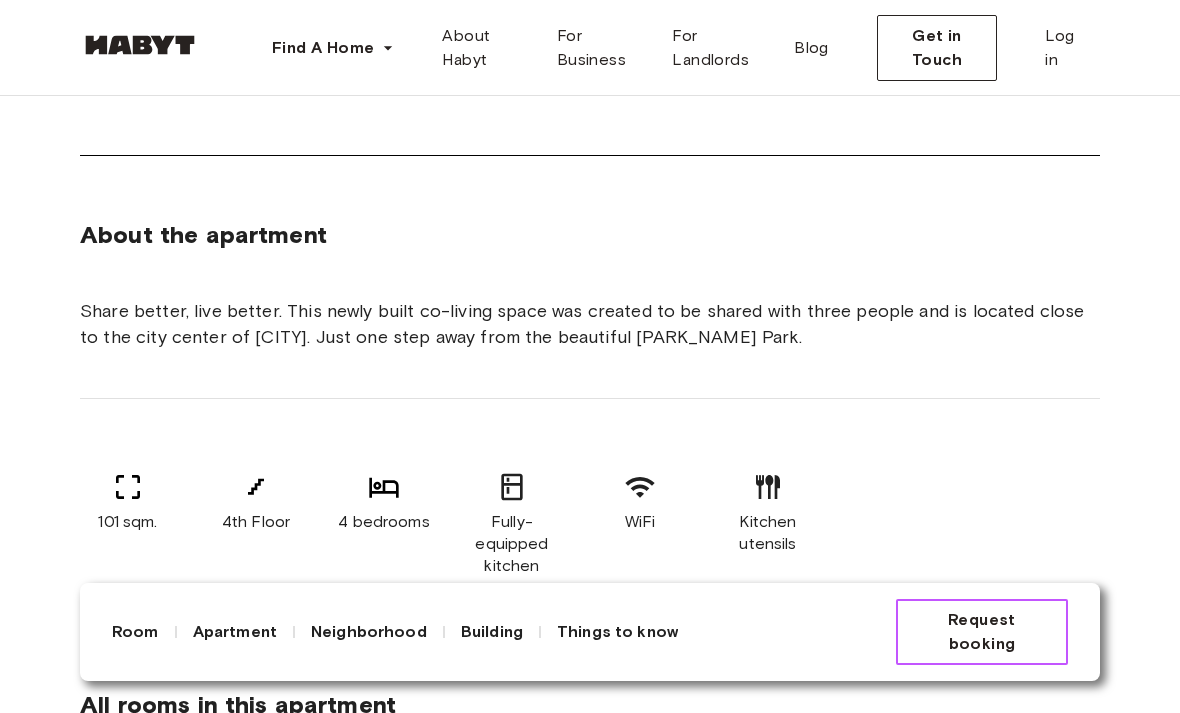 click on "Request booking" at bounding box center [982, 632] 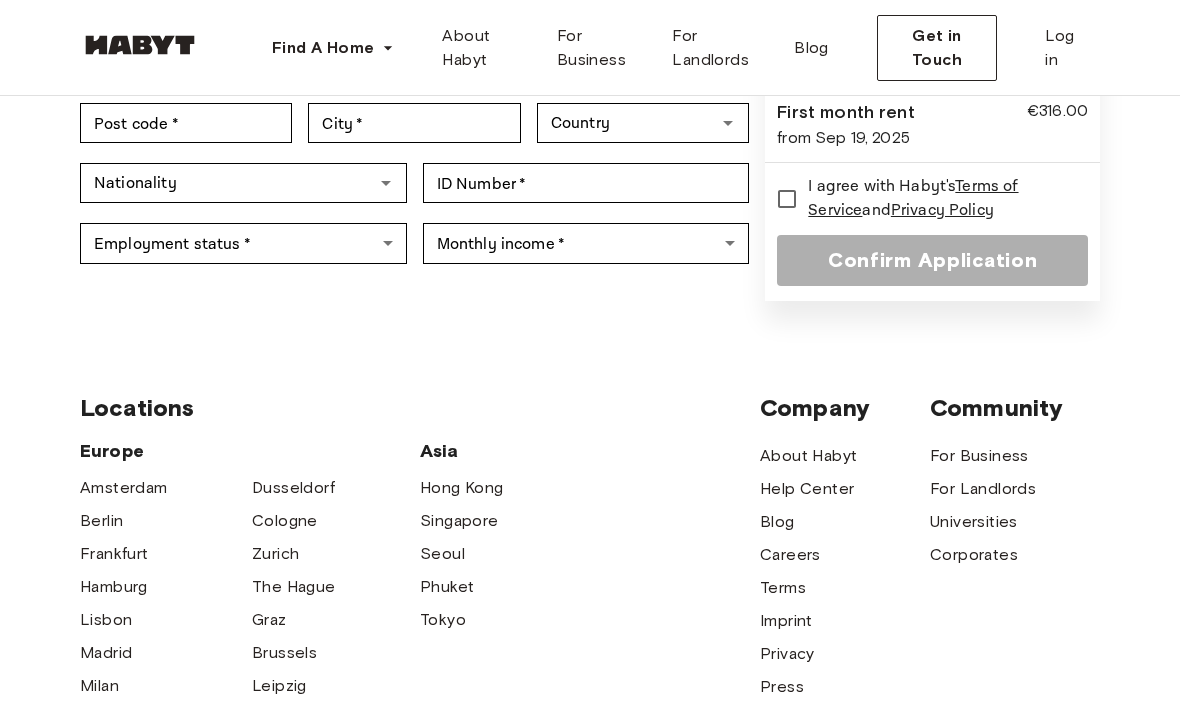 scroll, scrollTop: 616, scrollLeft: 0, axis: vertical 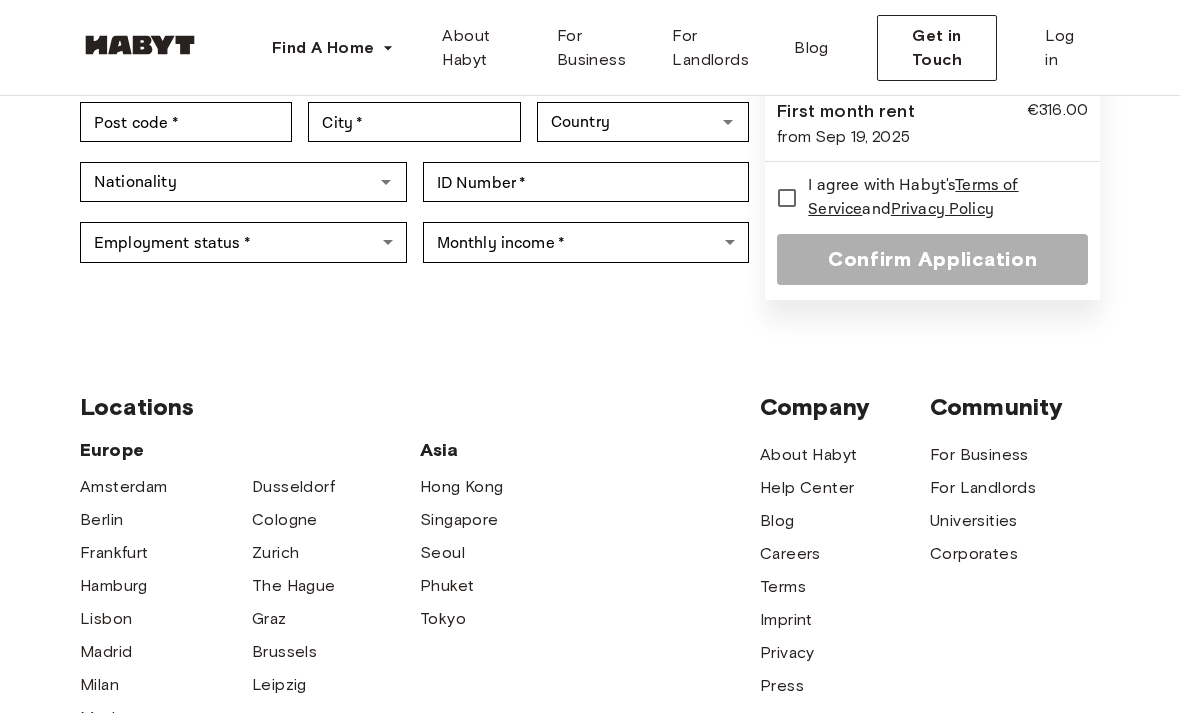 click on "Private Room in Munich, Laim Account details Email   * Email   * Phone number   * Phone number   * First Name   * First Name   * Last Name   * Last Name   * Date of birth   * Date of birth   * Gender  * ​ Gender Personal details Address   * Address   * Address line 2 Address line 2 Address line 3 Address line 3 Post code   * Post code   * City   * City   * Country Country Nationality Nationality ID Number   * ID Number   * Employment status   * ​ Employment status   * Monthly income   * ​ Monthly income   *" at bounding box center (414, -76) 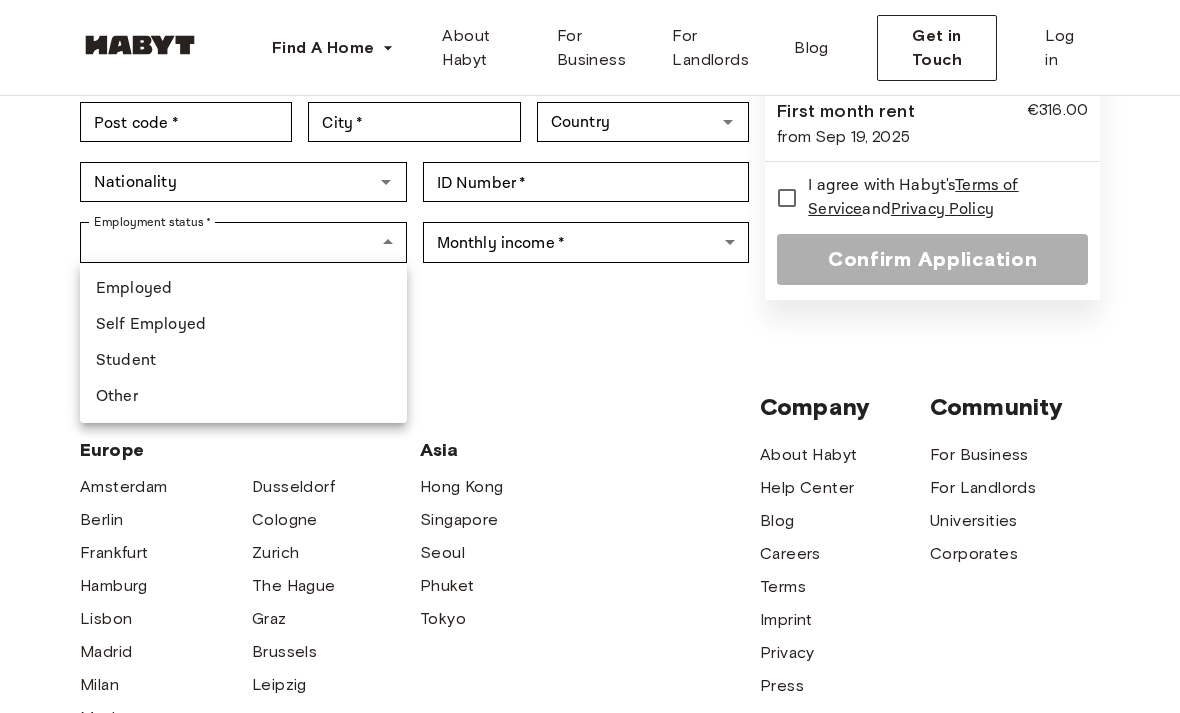 click at bounding box center (590, 356) 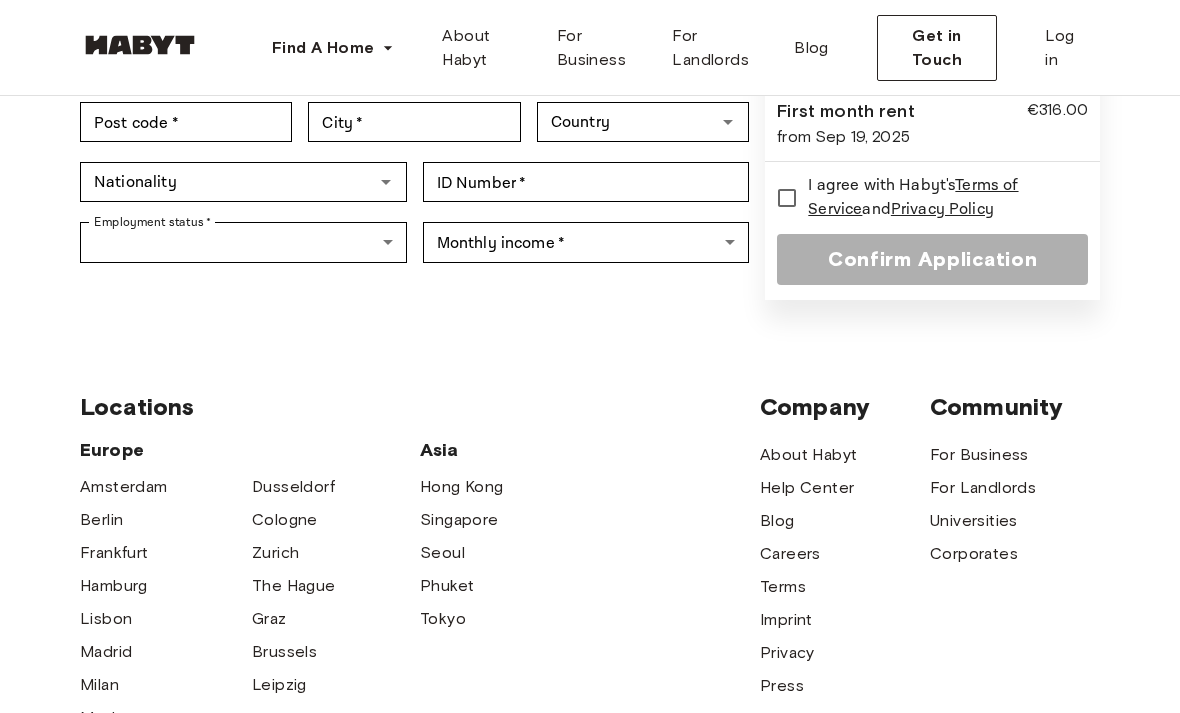 click on "Find A Home Europe Amsterdam Berlin Frankfurt Hamburg Lisbon Madrid Milan Modena Paris Turin Munich Rotterdam Stuttgart Dusseldorf Cologne Zurich The Hague Graz Brussels Leipzig Asia Hong Kong Singapore Seoul Phuket Tokyo About Habyt For Business For Landlords Blog Get in Touch Log in Back to room details Private Room in Munich, Laim Account details Email   * Email   * Phone number   * Phone number   * First Name   * First Name   * Last Name   * Last Name   * Date of birth   * Date of birth   * Gender  * ​ Gender Personal details Address   * Address   * Address line 2 Address line 2 Address line 3 Address line 3 Post code   * Post code   * City   * City   * Country Country Nationality Nationality ID Number   * ID Number   * Employment status   * ​ Employment status   * Monthly income   * ​ Monthly income   * ▲ ▲ Monthly rent from €790.00 Incl. discounts, furniture, utilities and Wi-Fi €790.00 for 2 months, then €995.00 monthly Deposit €1,492.50 EN" at bounding box center (590, 301) 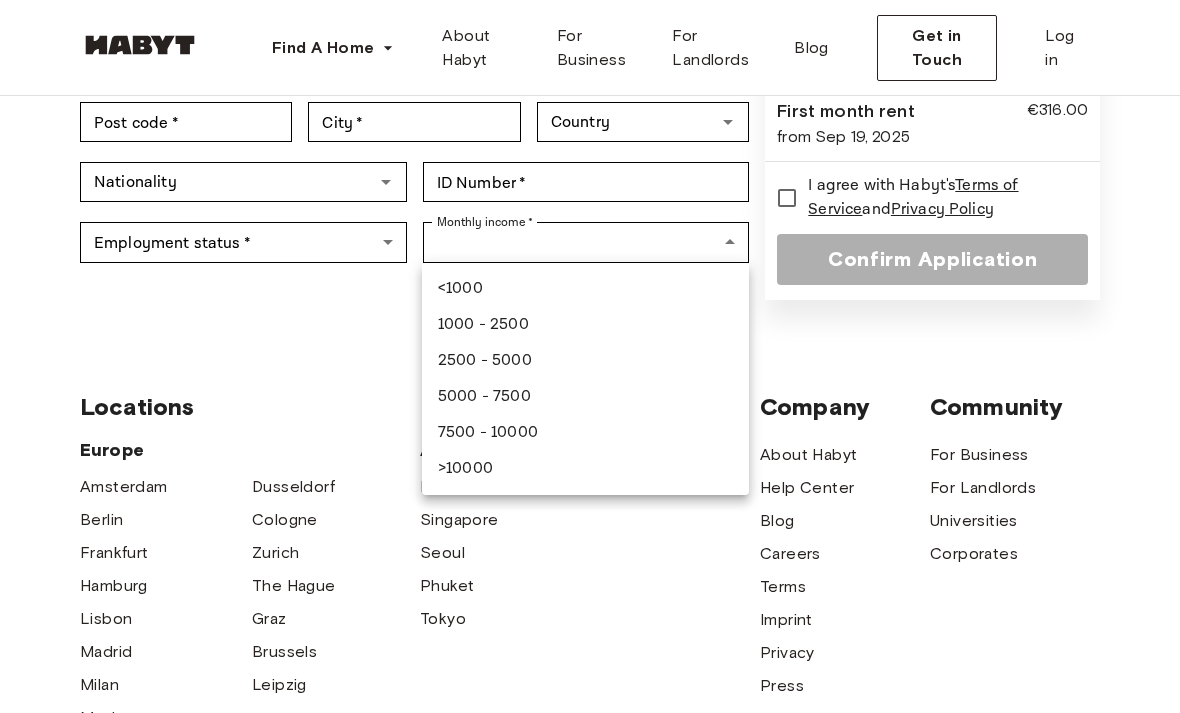 click at bounding box center [590, 356] 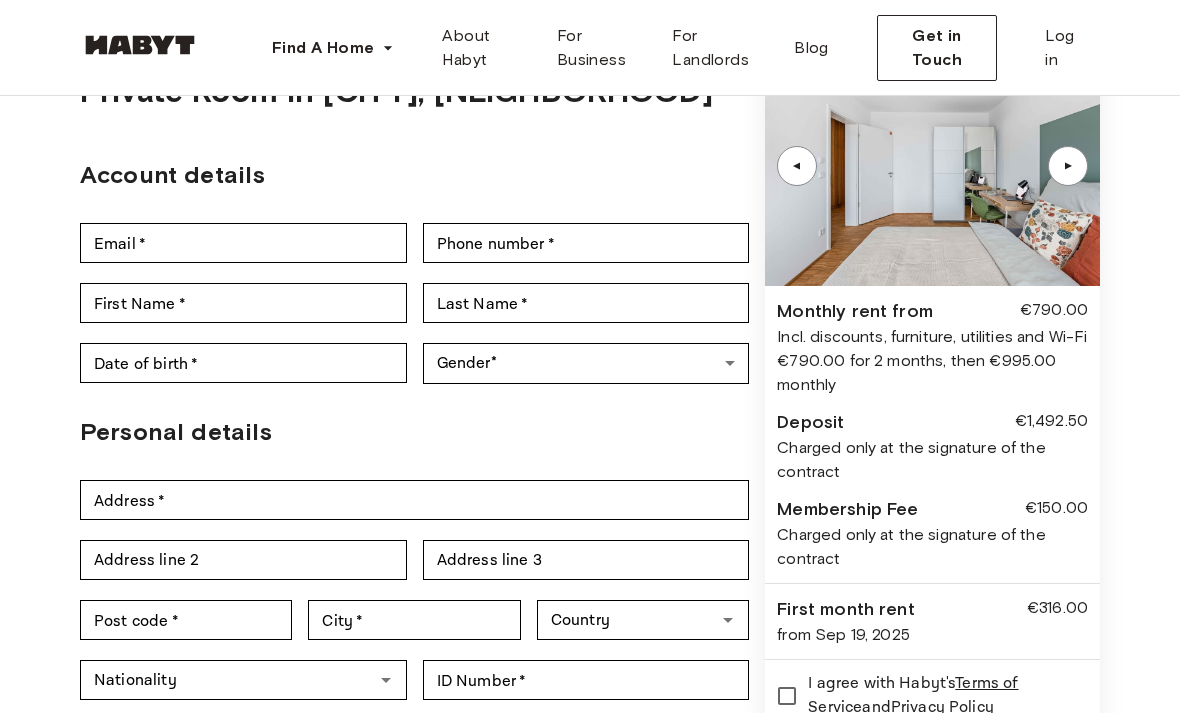 scroll, scrollTop: 0, scrollLeft: 0, axis: both 